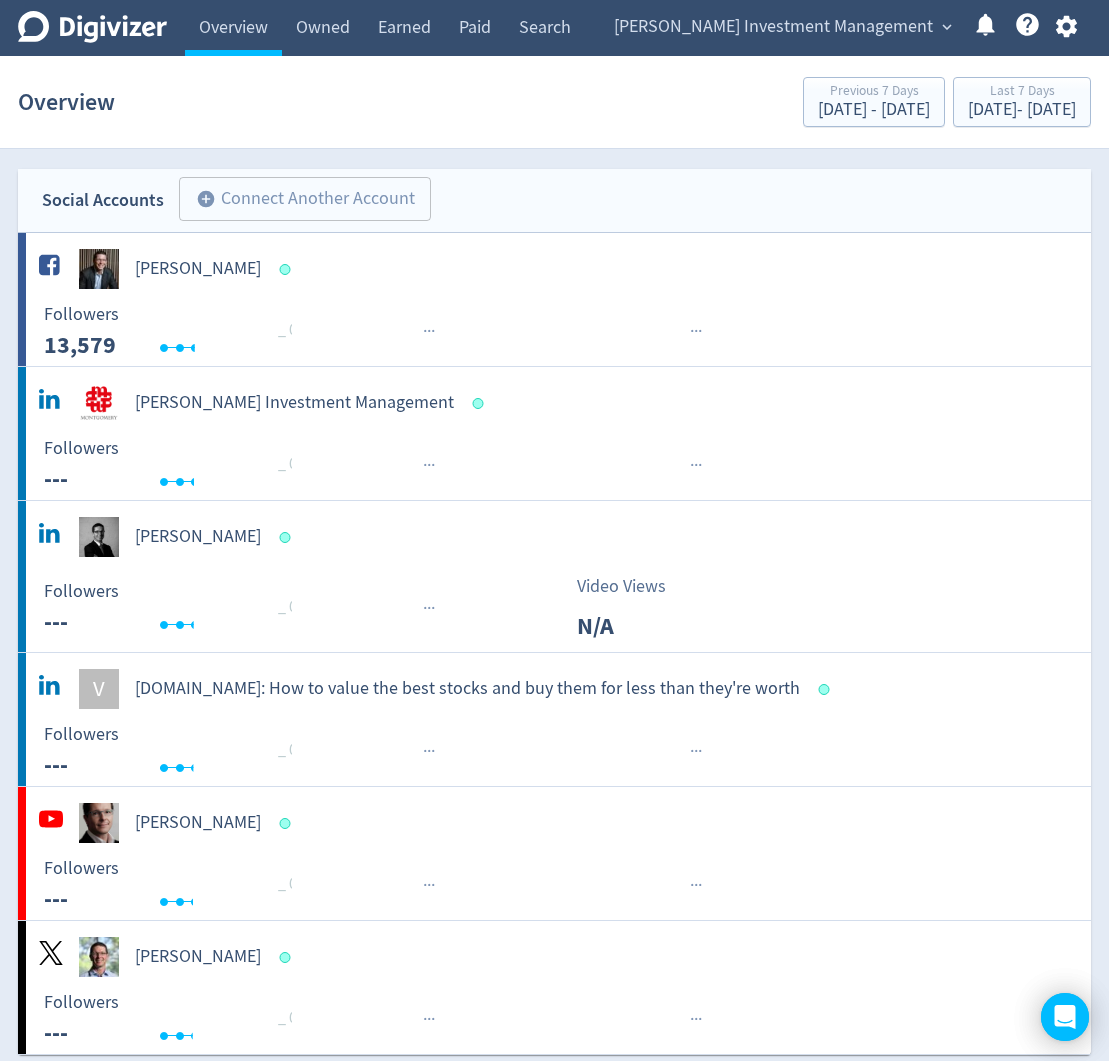 scroll, scrollTop: 0, scrollLeft: 0, axis: both 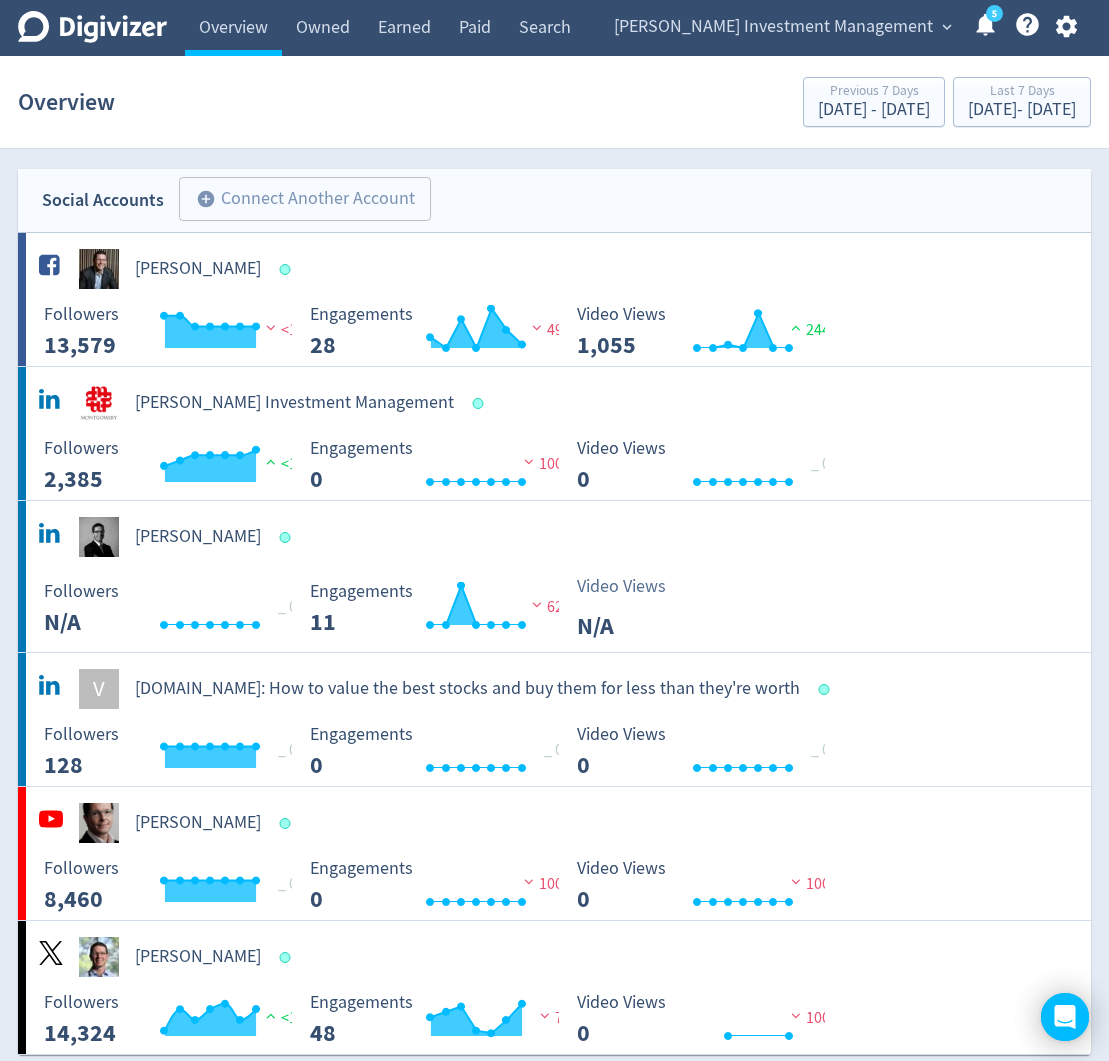 click on "Overview Previous 7 Days [DATE]   -   [DATE] Last 7 Days [DATE]  -   [DATE]" at bounding box center [554, 102] 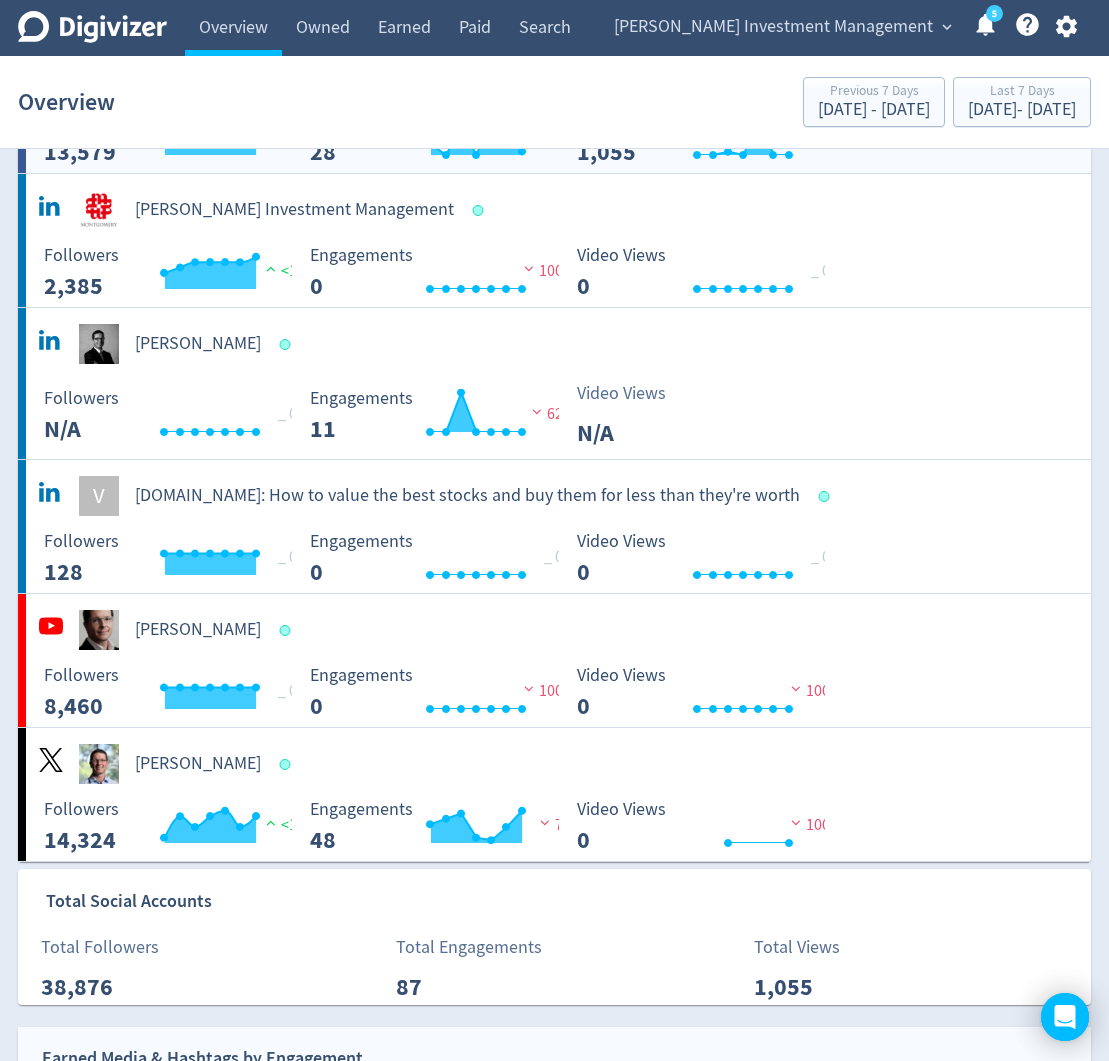 scroll, scrollTop: 0, scrollLeft: 0, axis: both 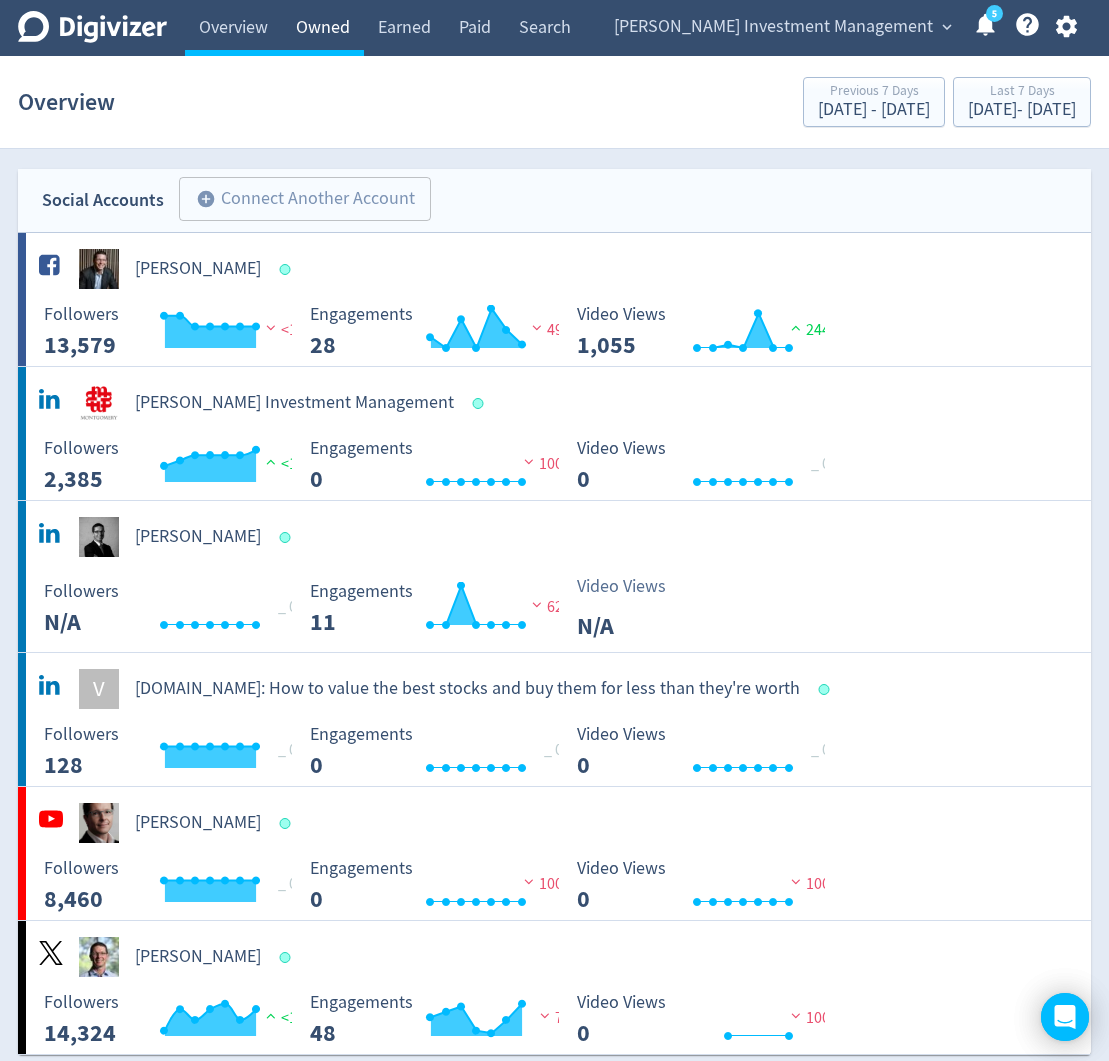 click on "Owned" at bounding box center (323, 28) 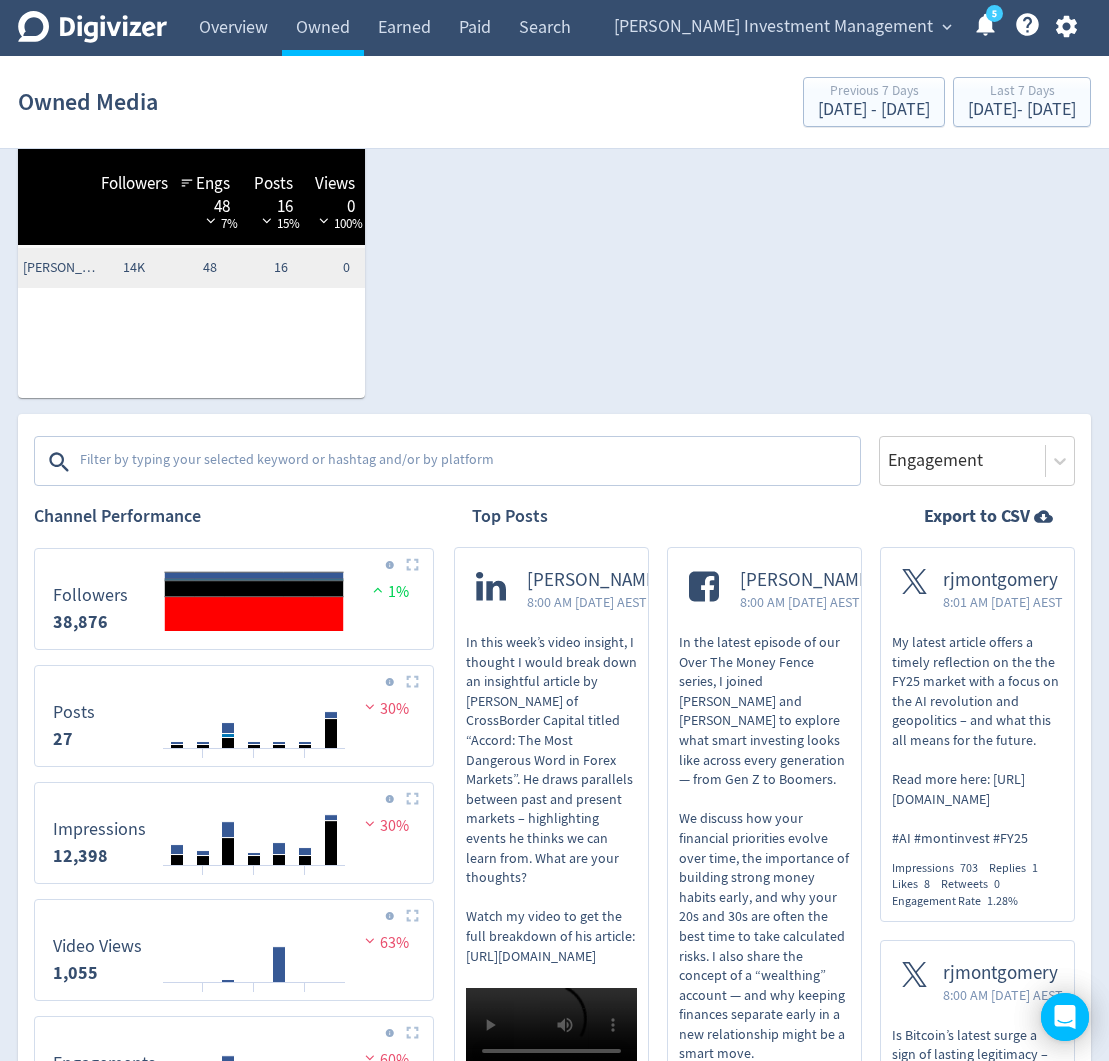 scroll, scrollTop: 389, scrollLeft: 0, axis: vertical 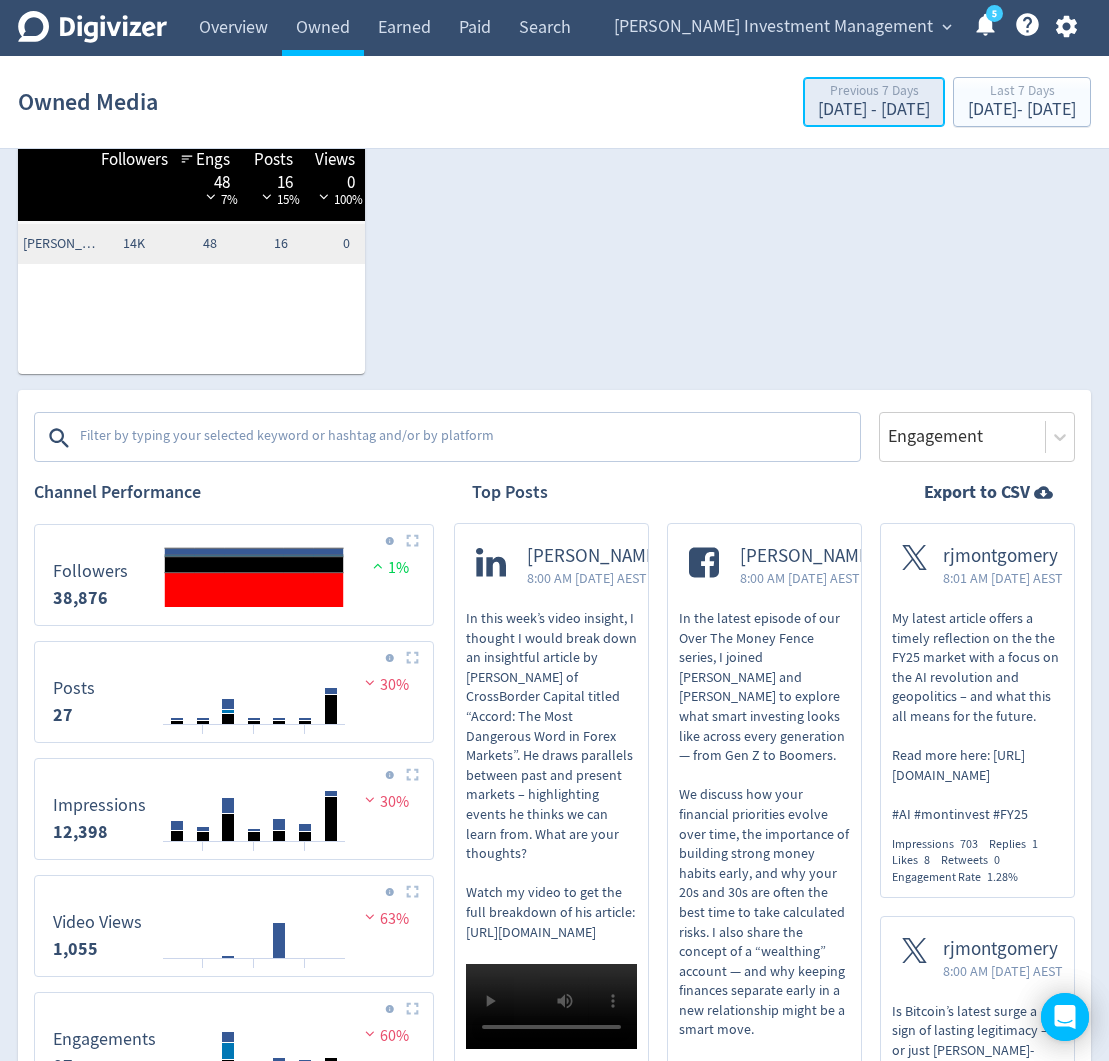 click on "[DATE]   -   [DATE]" at bounding box center [874, 110] 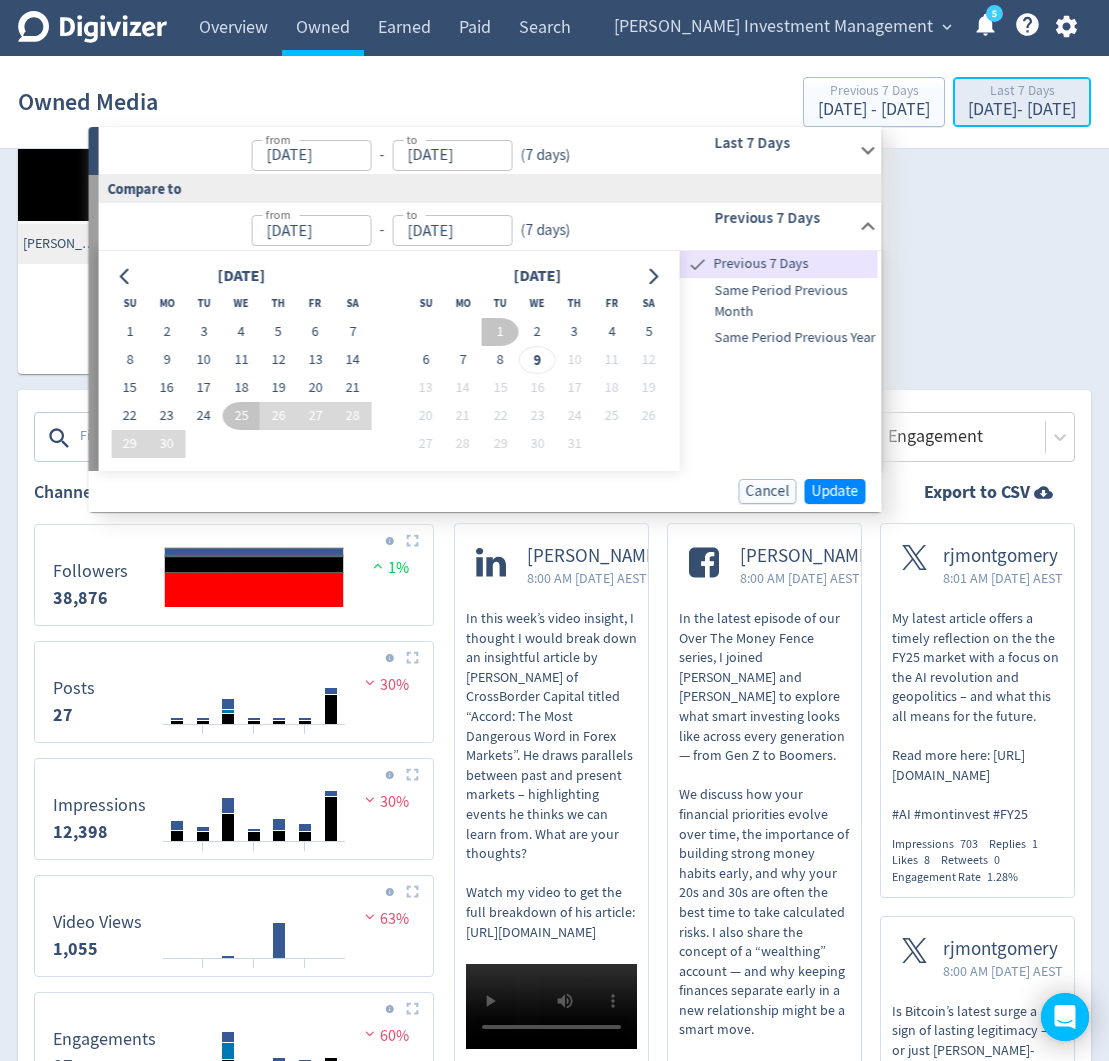 click on "[DATE]  -   [DATE]" at bounding box center (1022, 110) 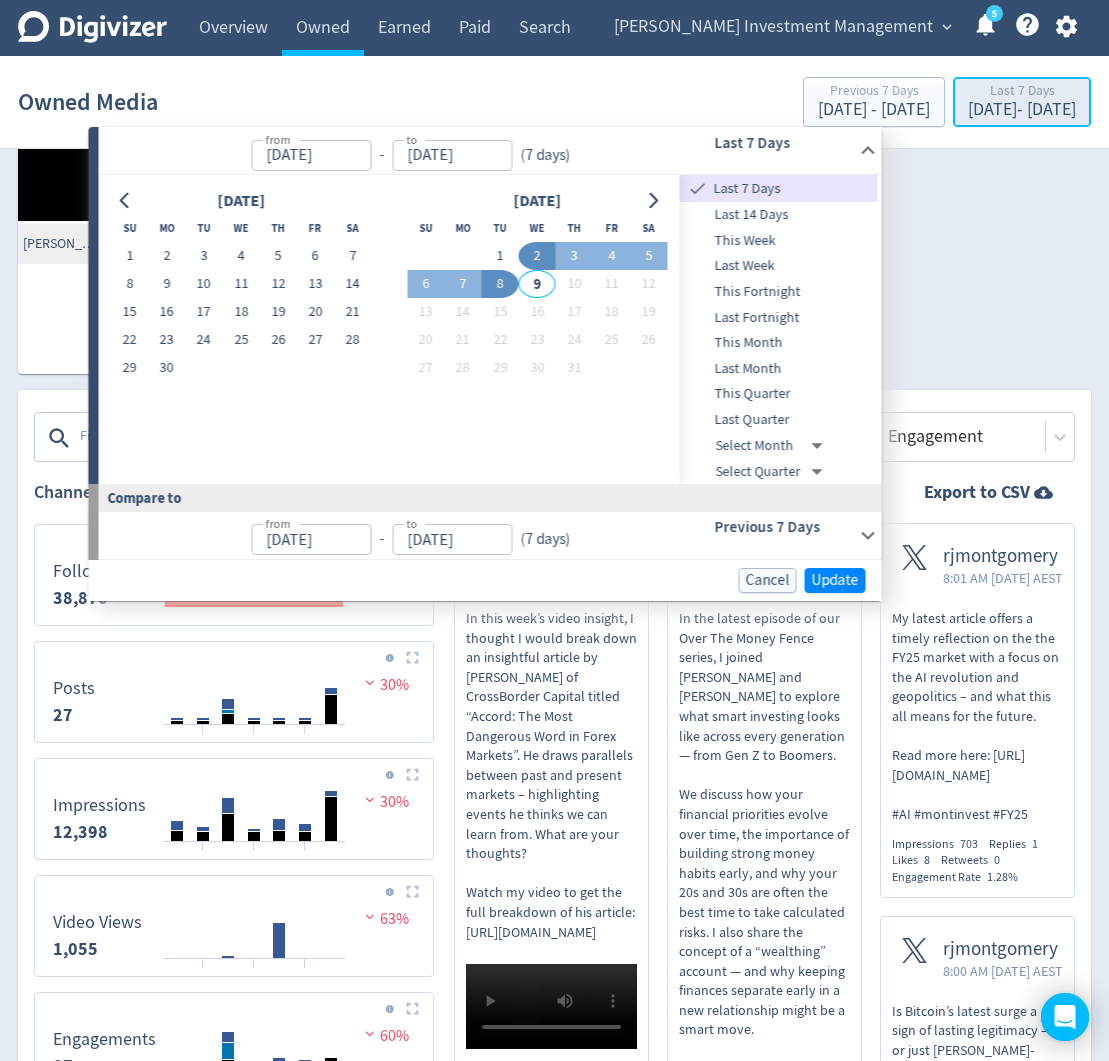 click on "[DATE]  -   [DATE]" at bounding box center [1022, 110] 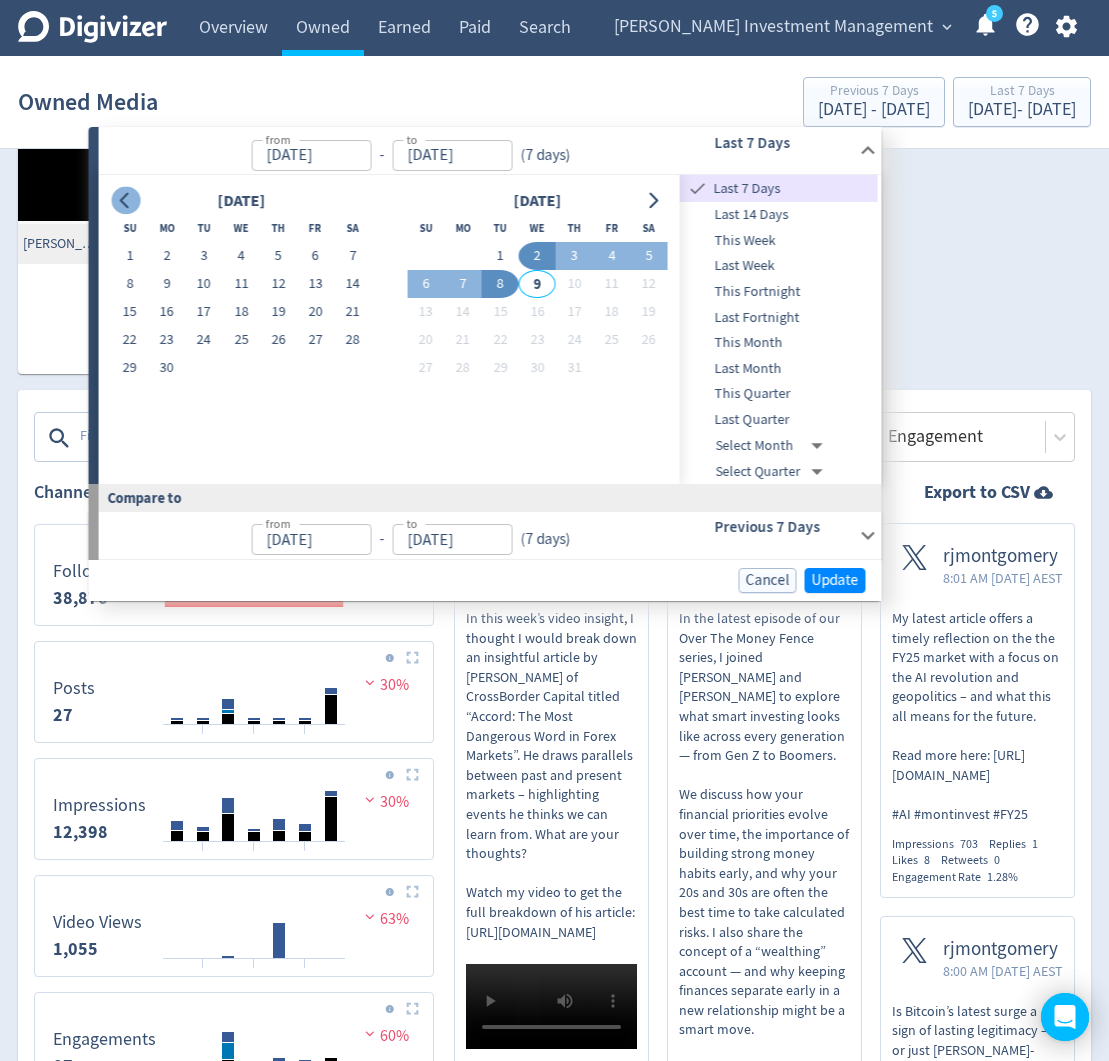 click 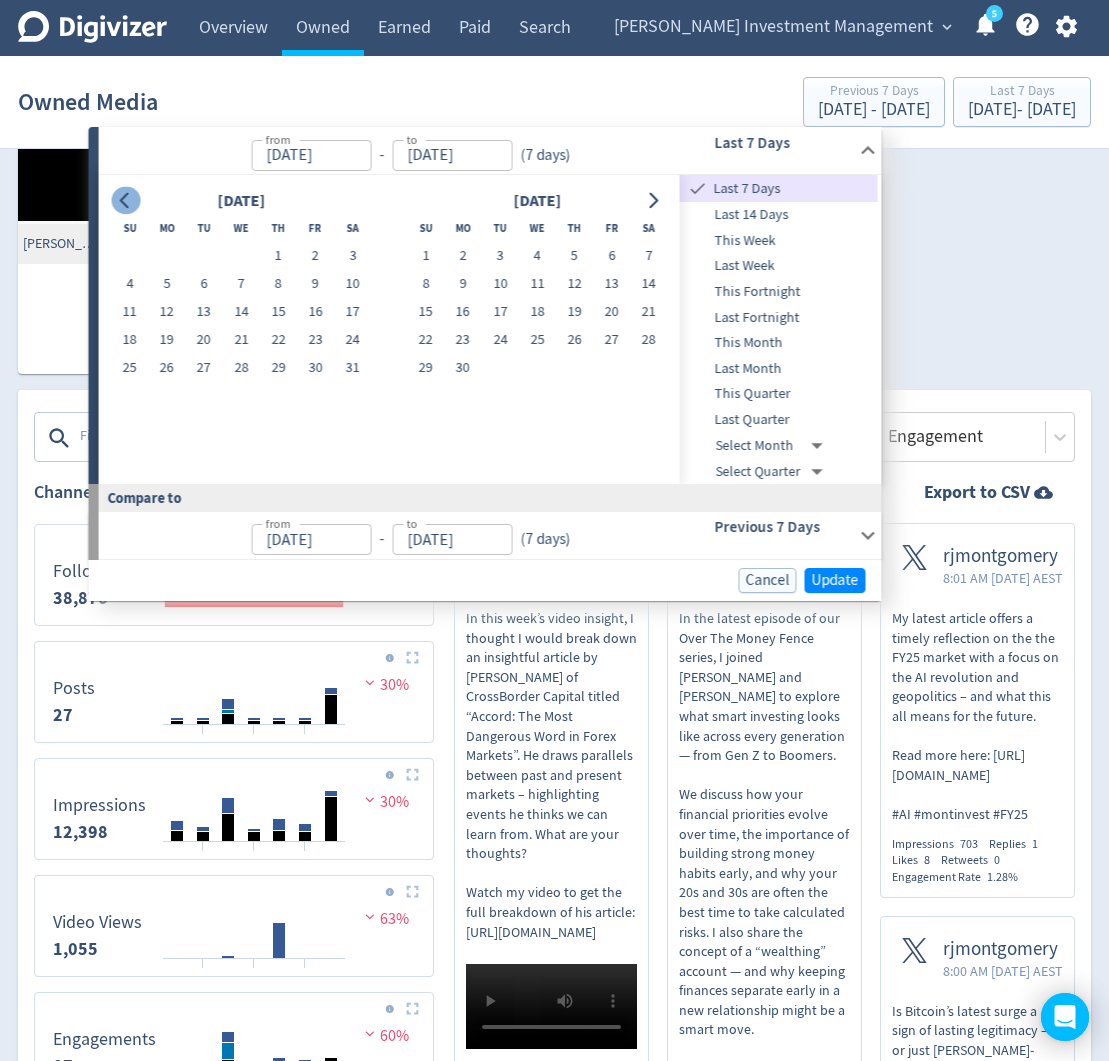 click 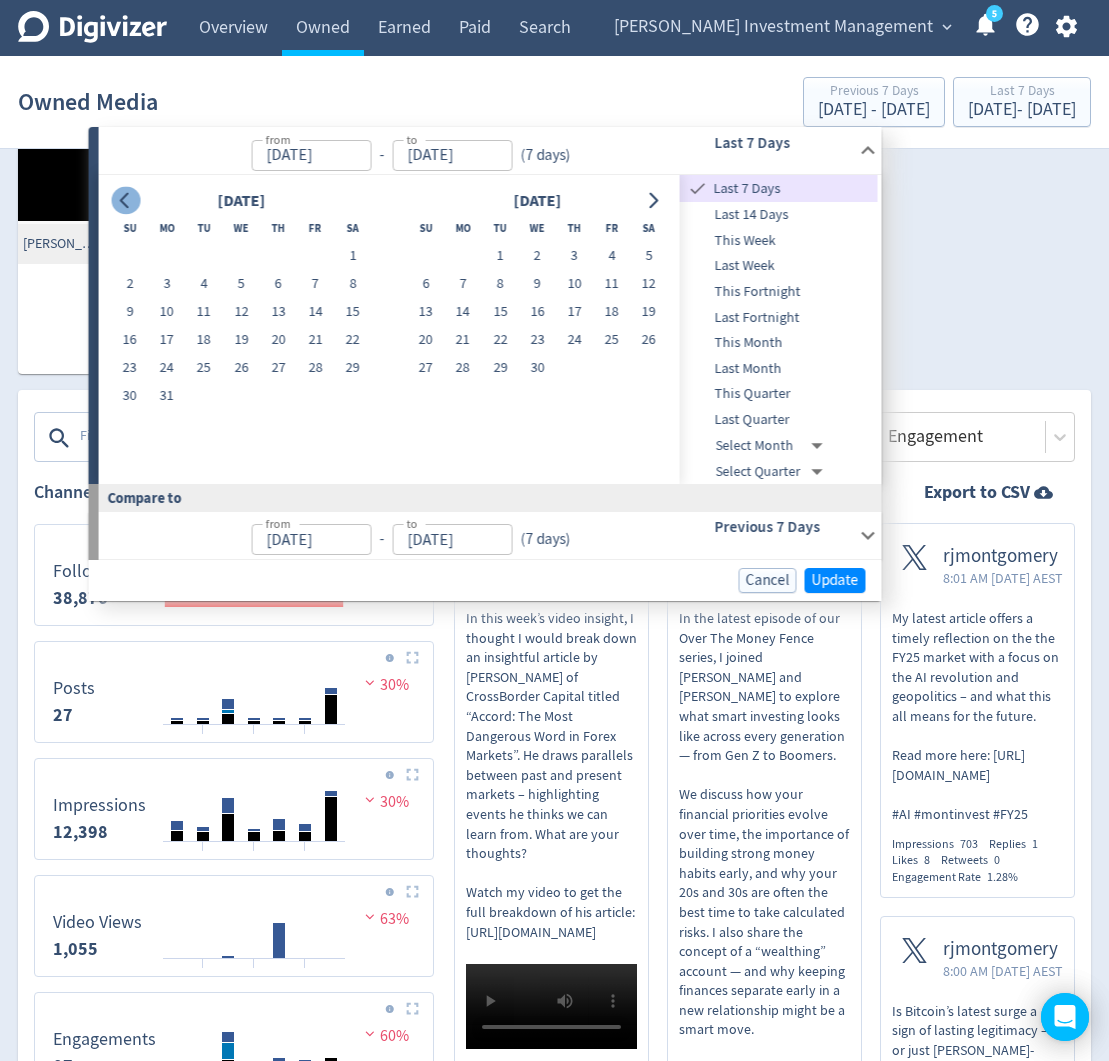 click 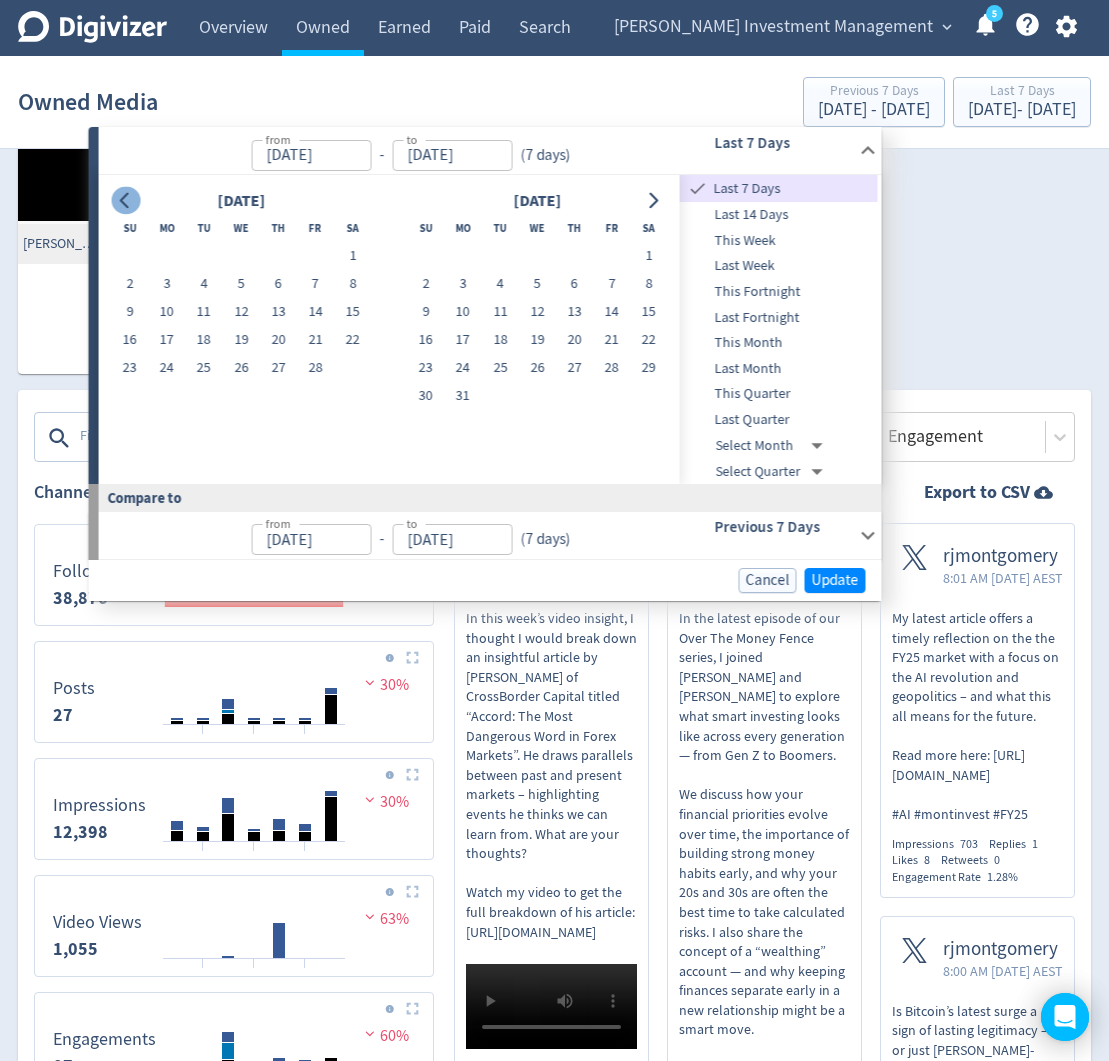 click 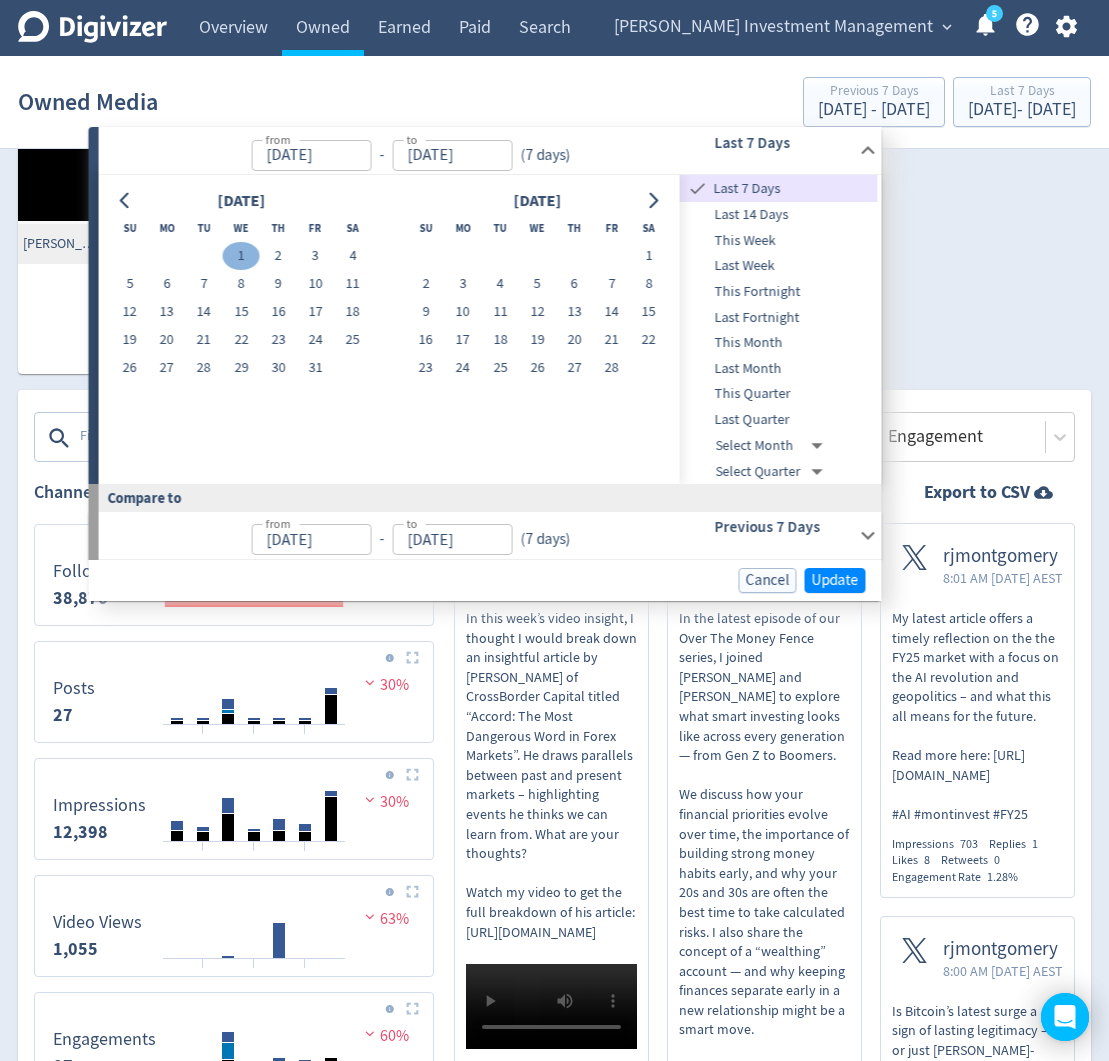 click on "1" at bounding box center [241, 256] 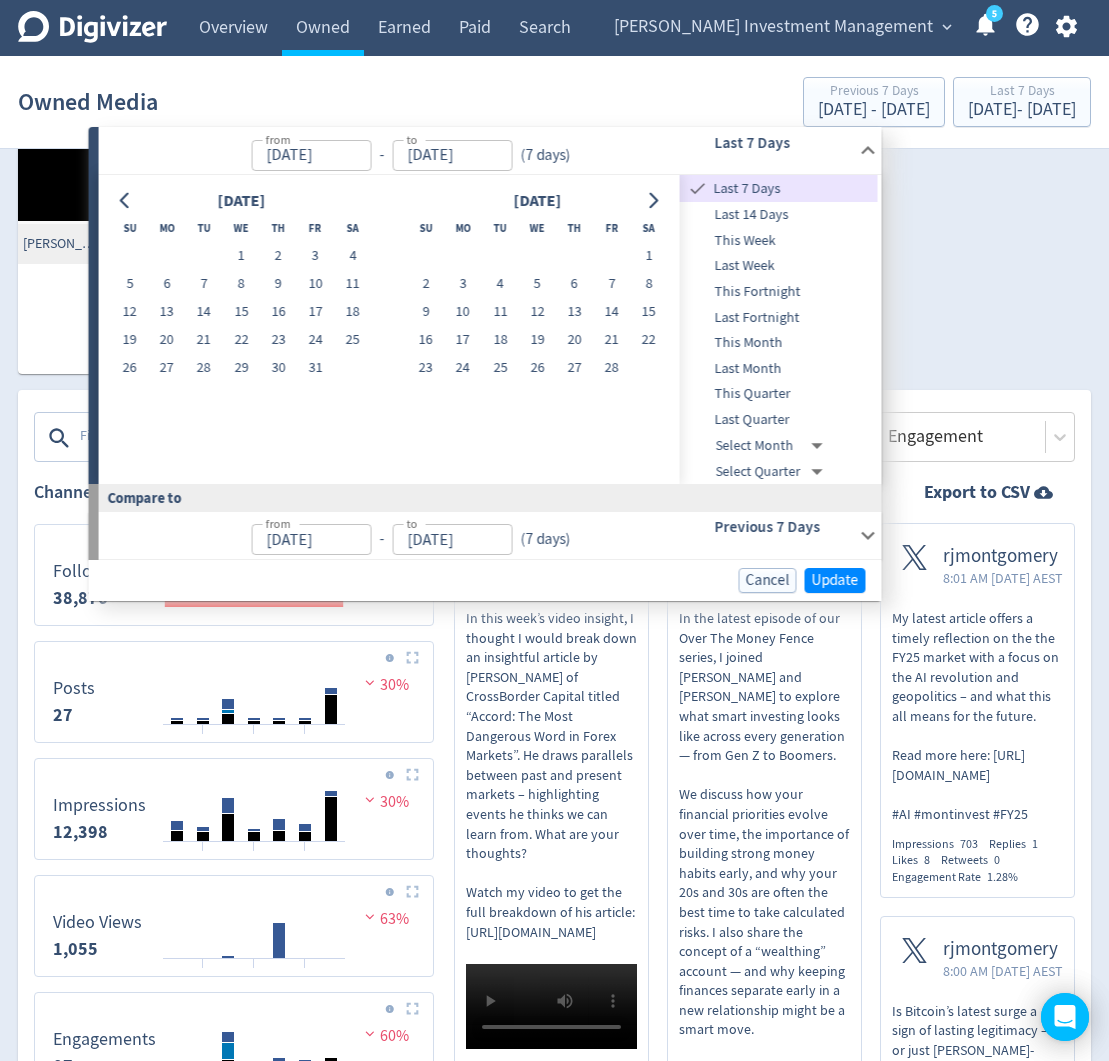 type on "[DATE]" 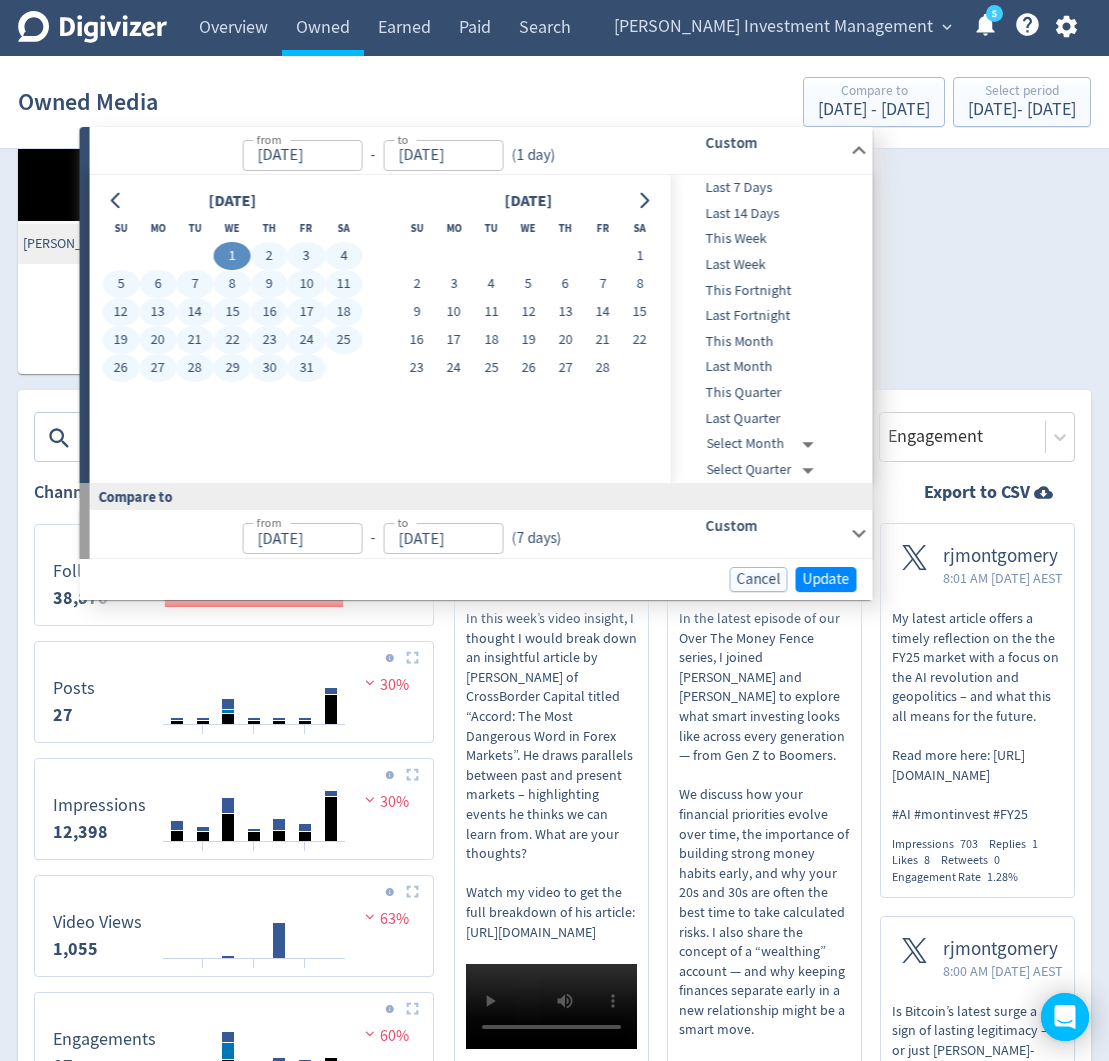 click on "31" at bounding box center [306, 368] 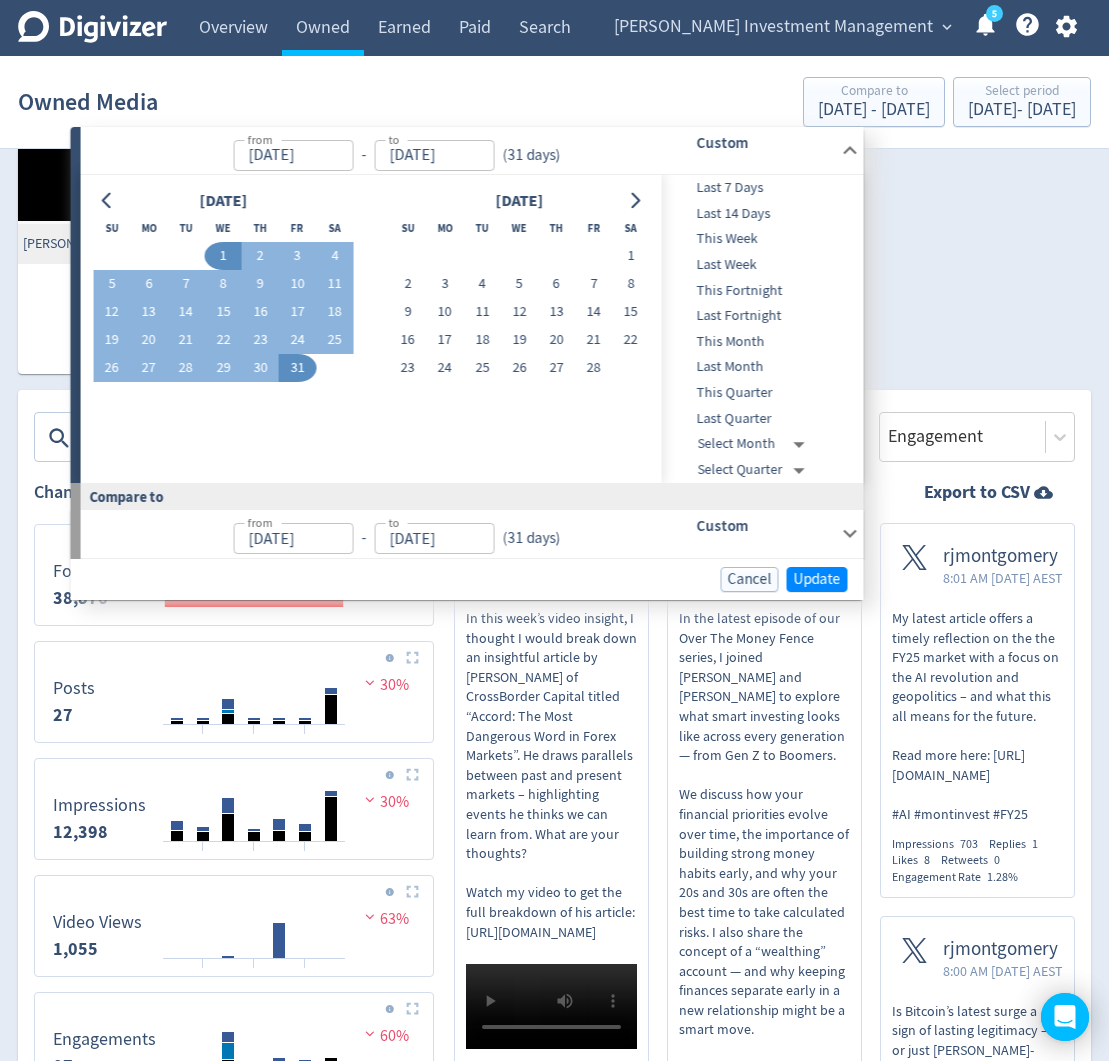type on "[DATE]" 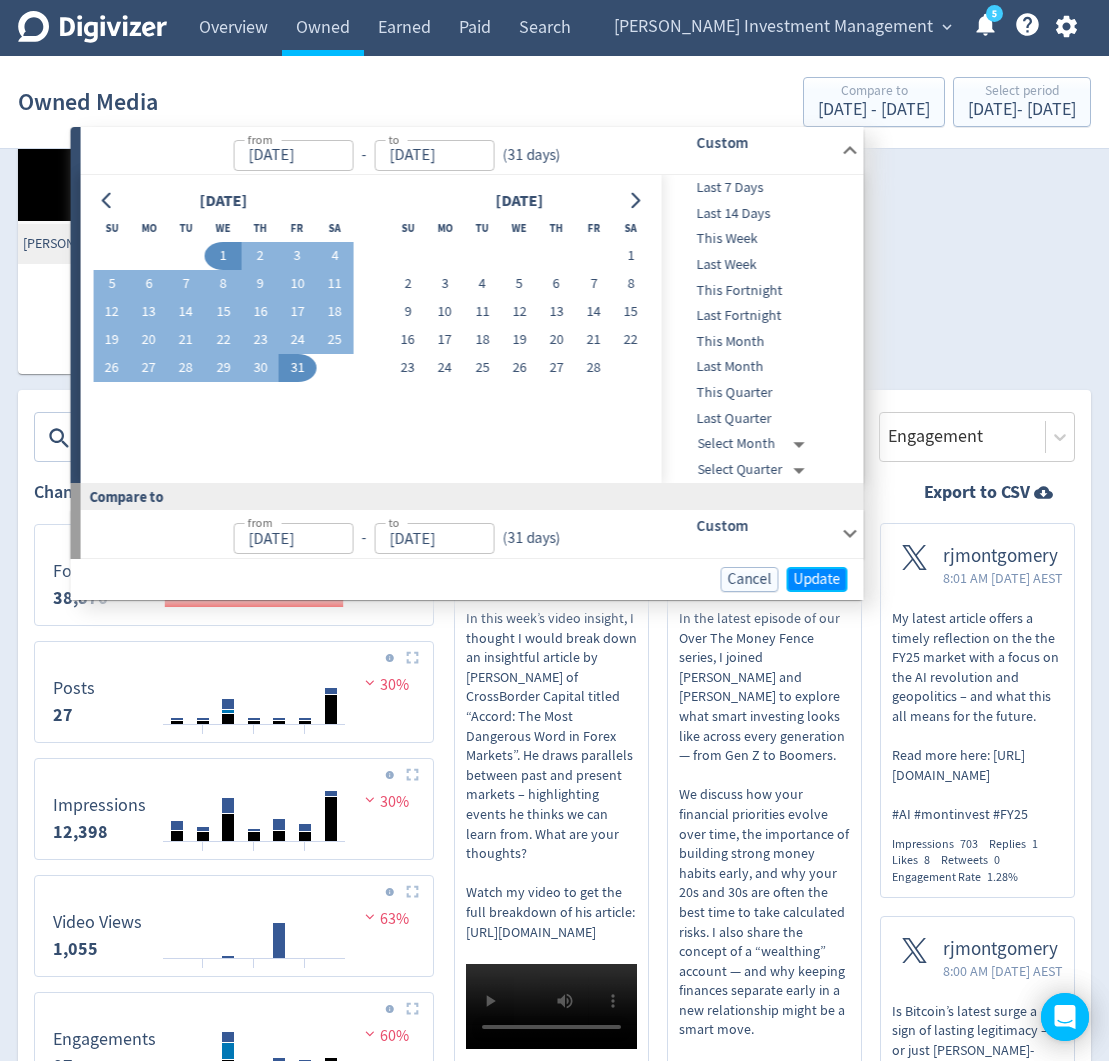 click on "Update" at bounding box center [817, 579] 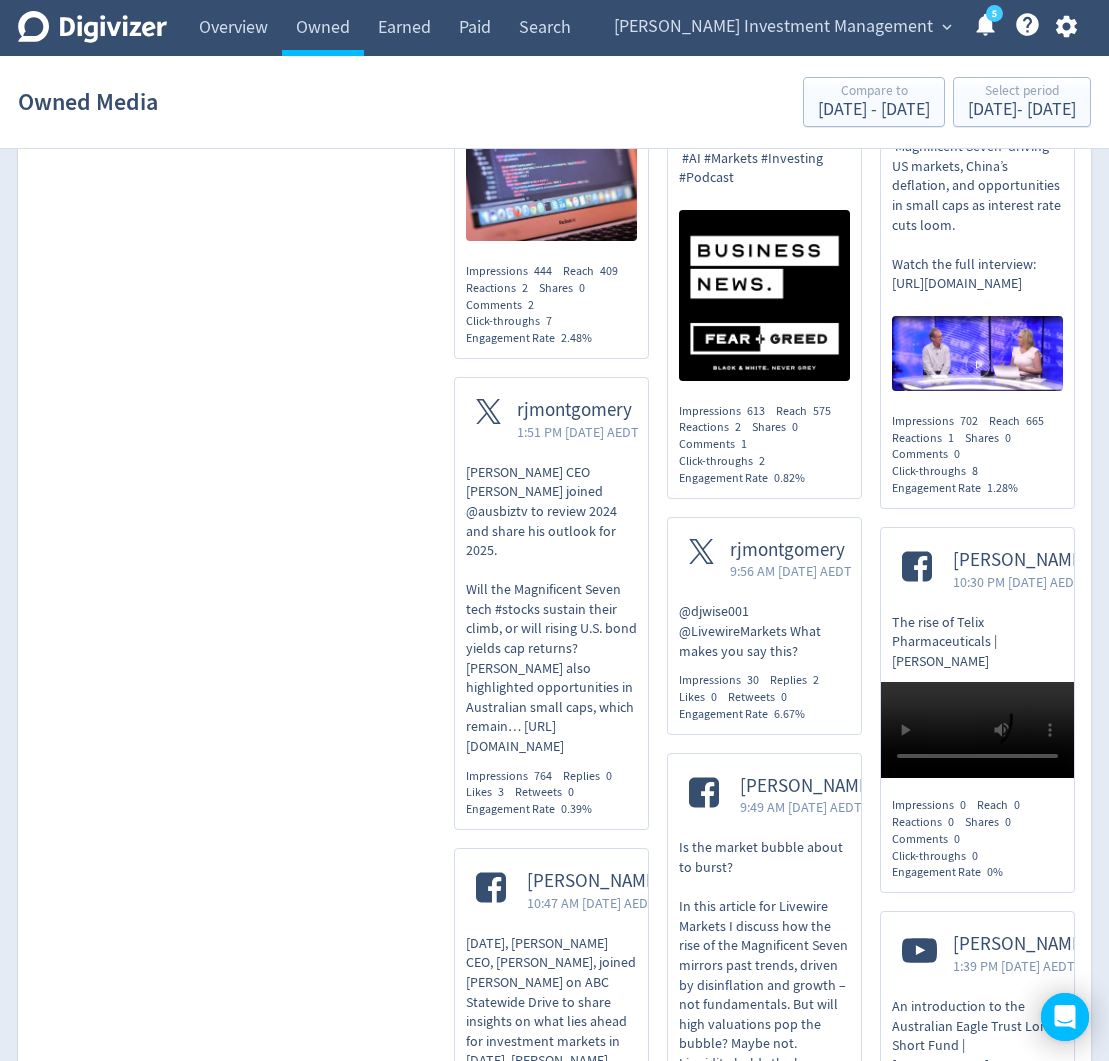 scroll, scrollTop: 7571, scrollLeft: 0, axis: vertical 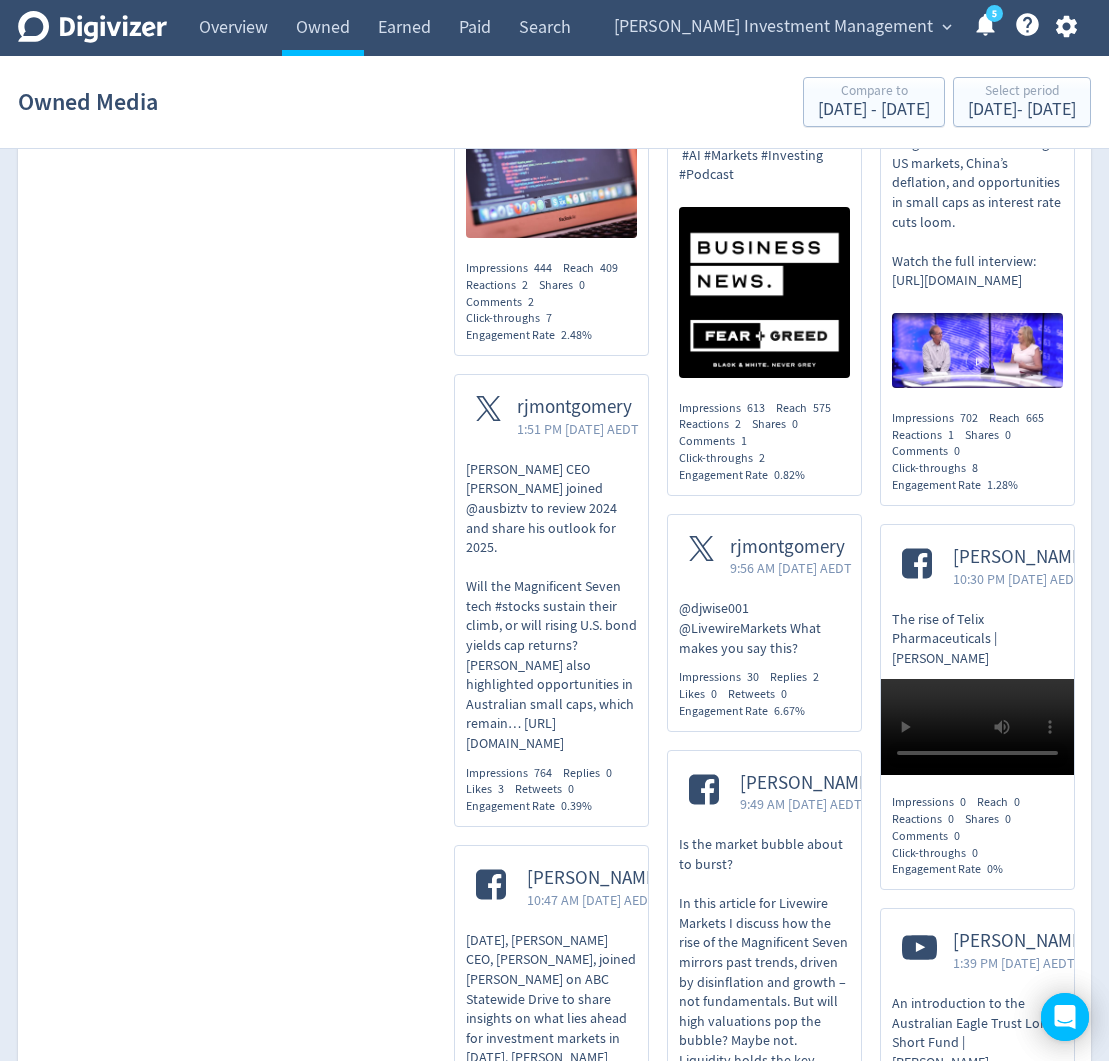 click on "[PERSON_NAME] CEO [PERSON_NAME] joined @ausbiztv to review 2024 and share his outlook for 2025.
Will the Magnificent Seven tech #stocks sustain their climb, or will rising U.S. bond yields cap returns? [PERSON_NAME] also highlighted opportunities in Australian small caps, which remain… [URL][DOMAIN_NAME]" at bounding box center [551, 607] 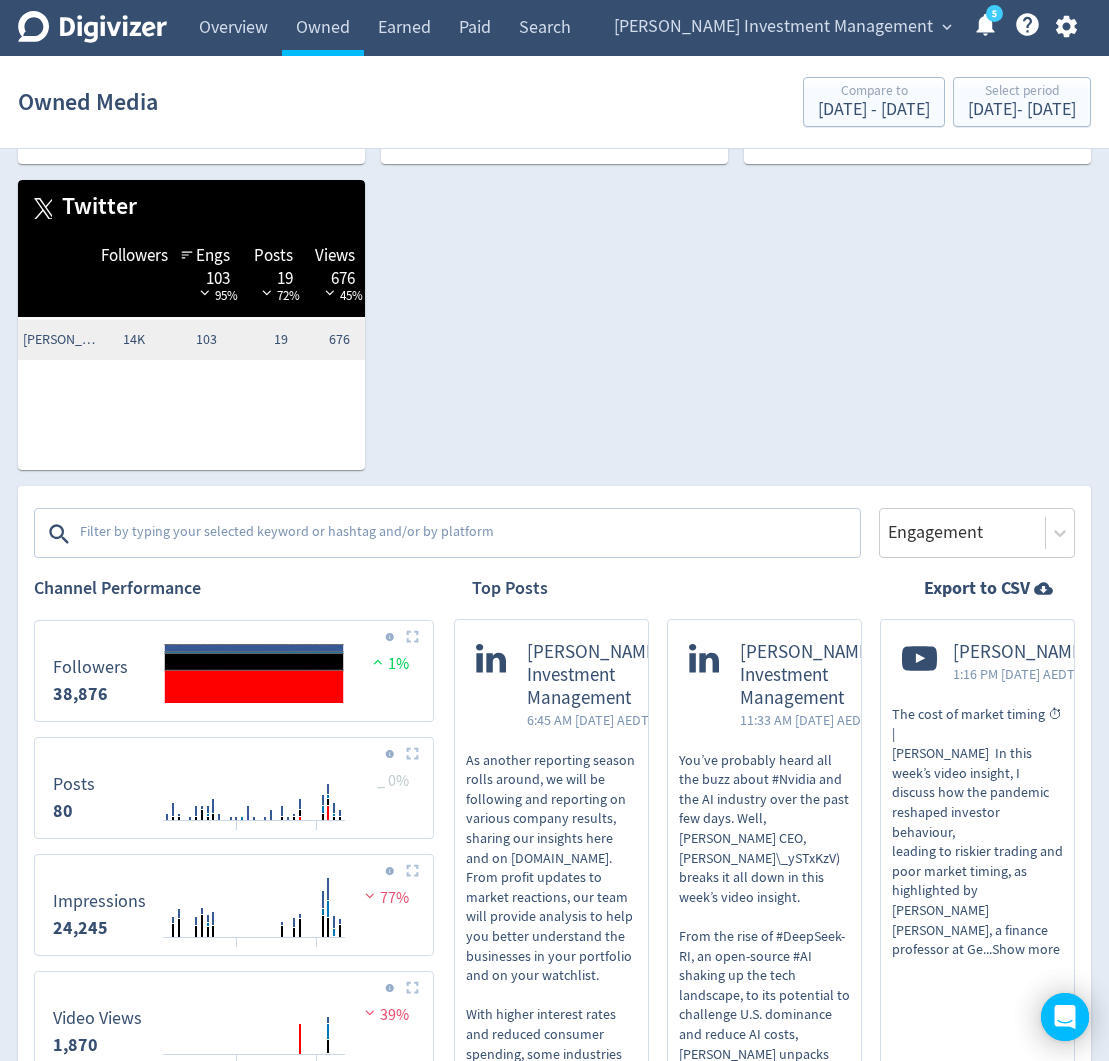 scroll, scrollTop: 0, scrollLeft: 0, axis: both 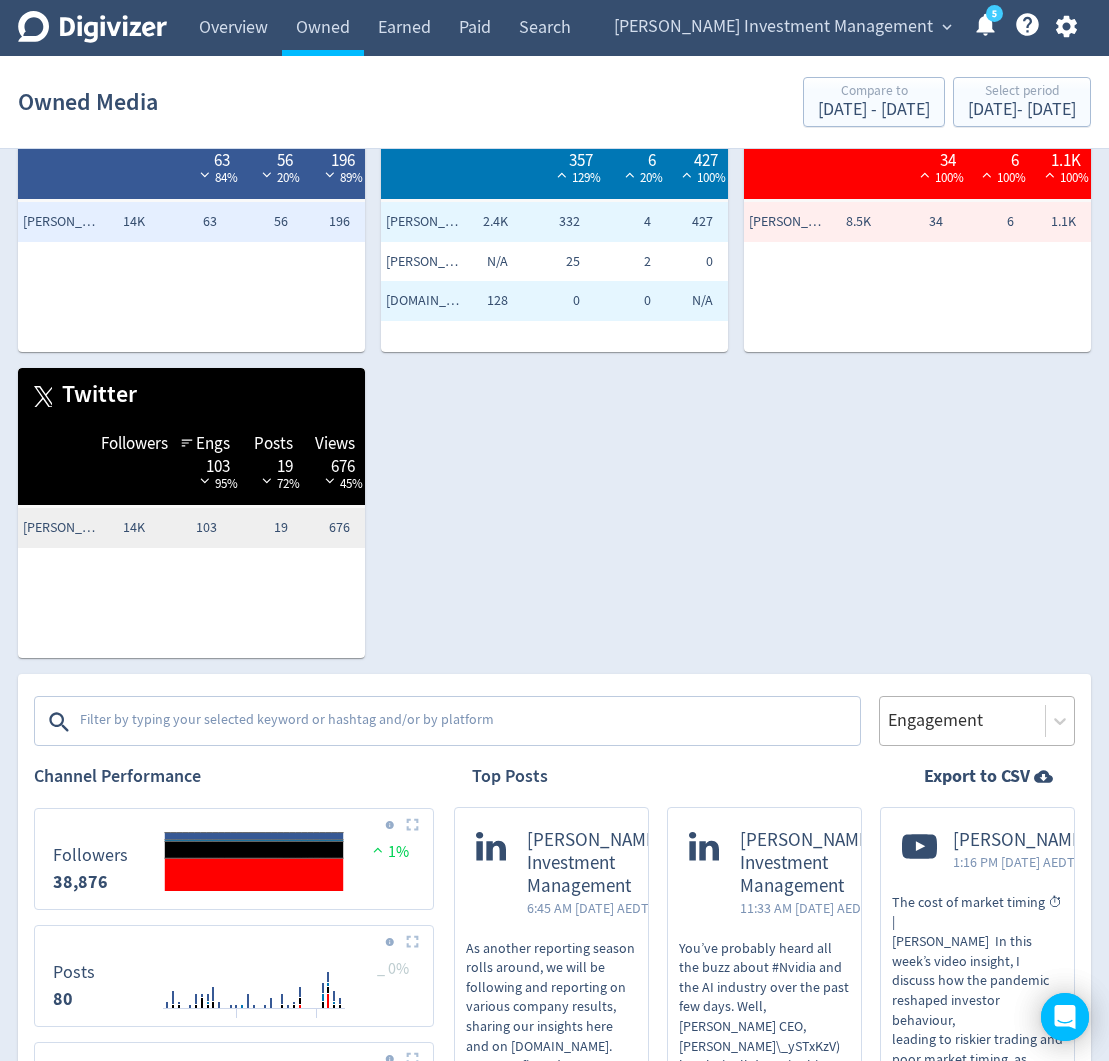 click on "Engagement" at bounding box center (977, 721) 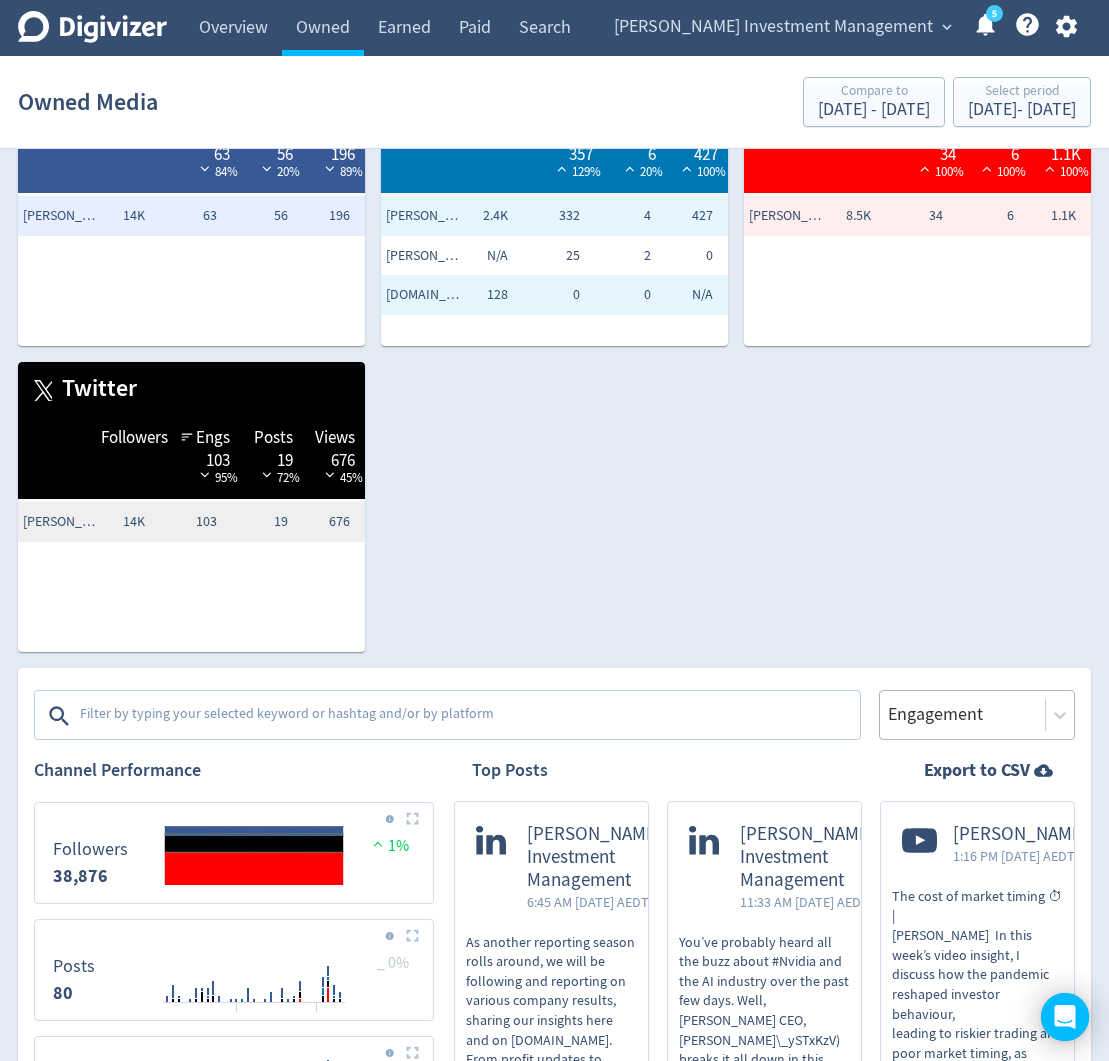 scroll, scrollTop: 126, scrollLeft: 0, axis: vertical 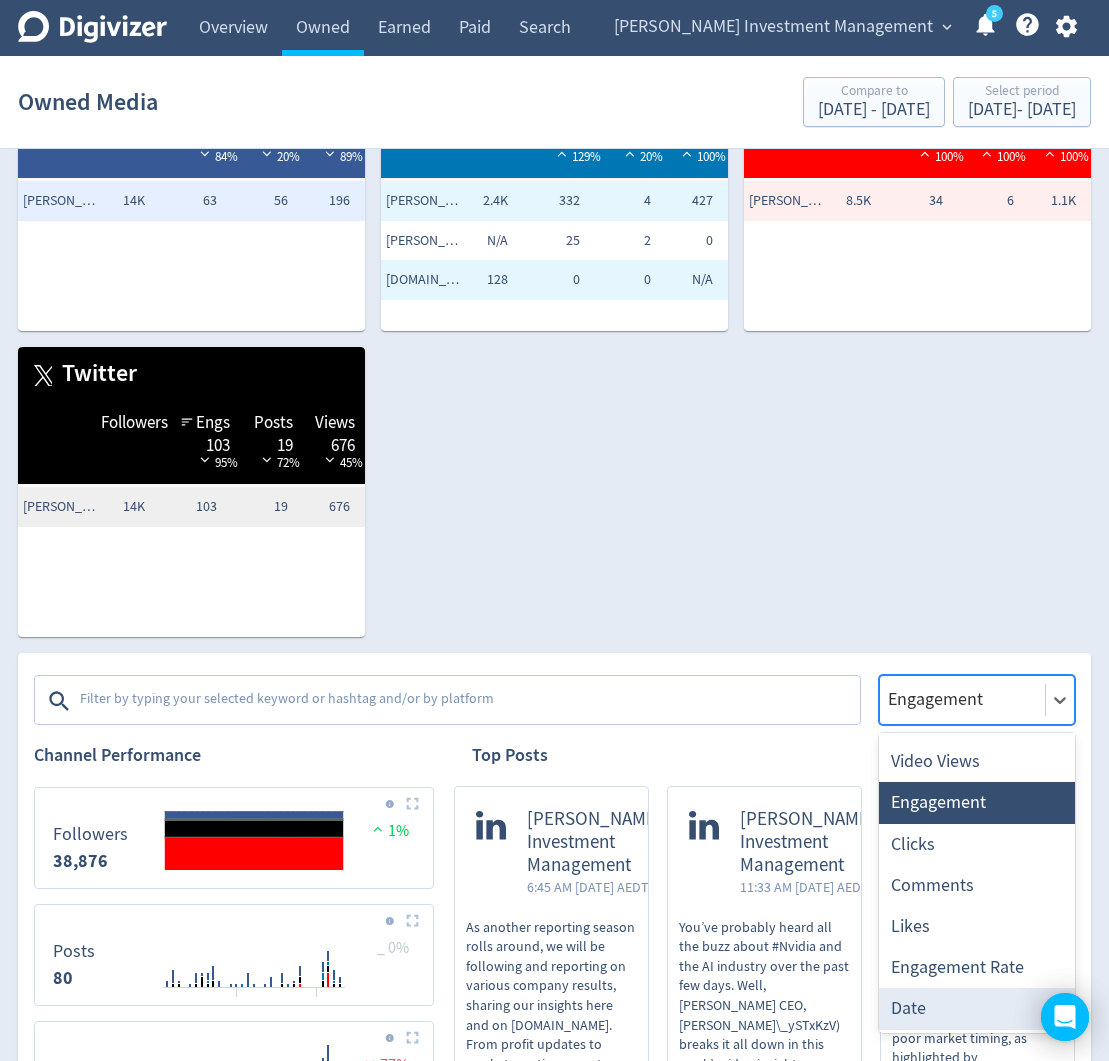 click on "Date" at bounding box center (977, 1008) 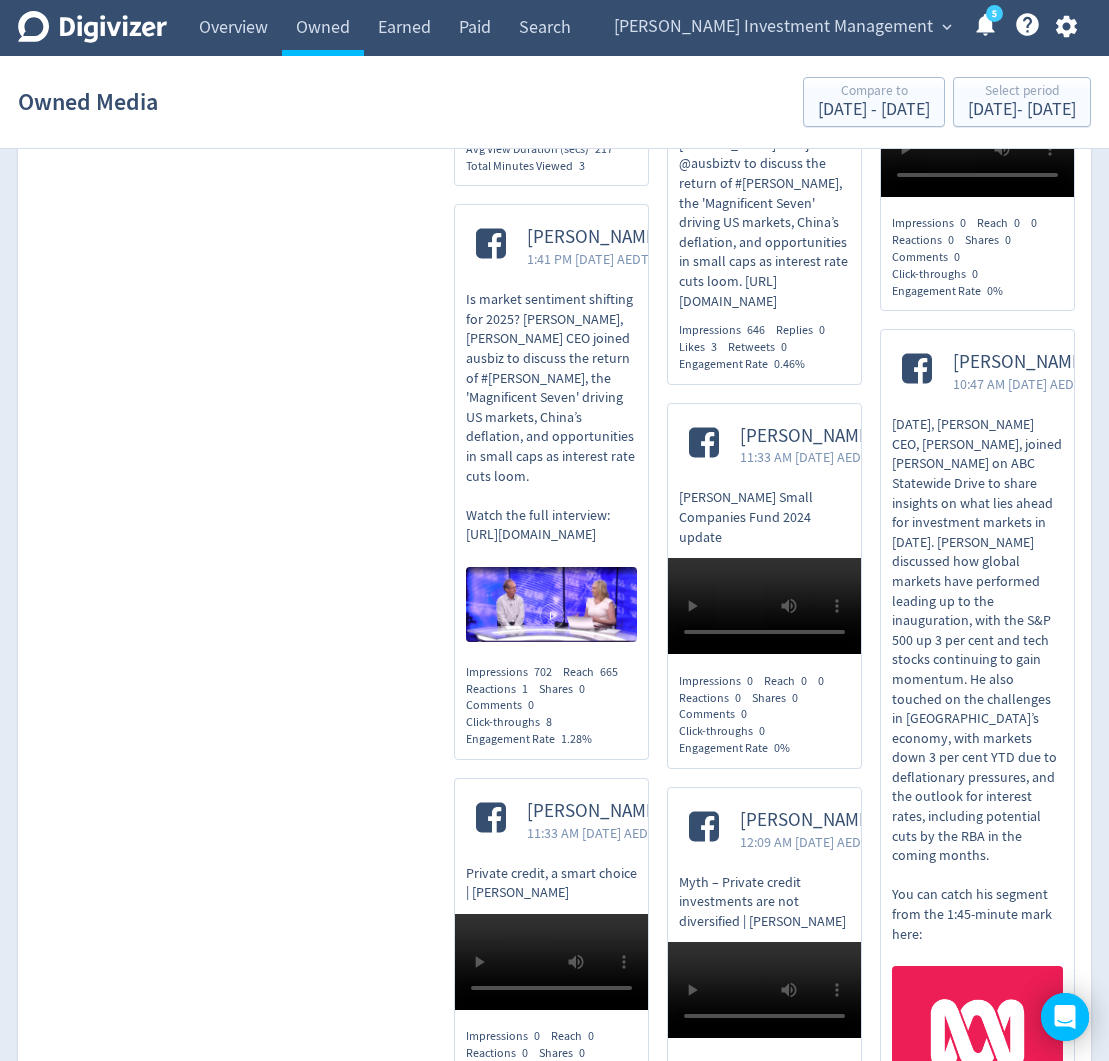 scroll, scrollTop: 6792, scrollLeft: 0, axis: vertical 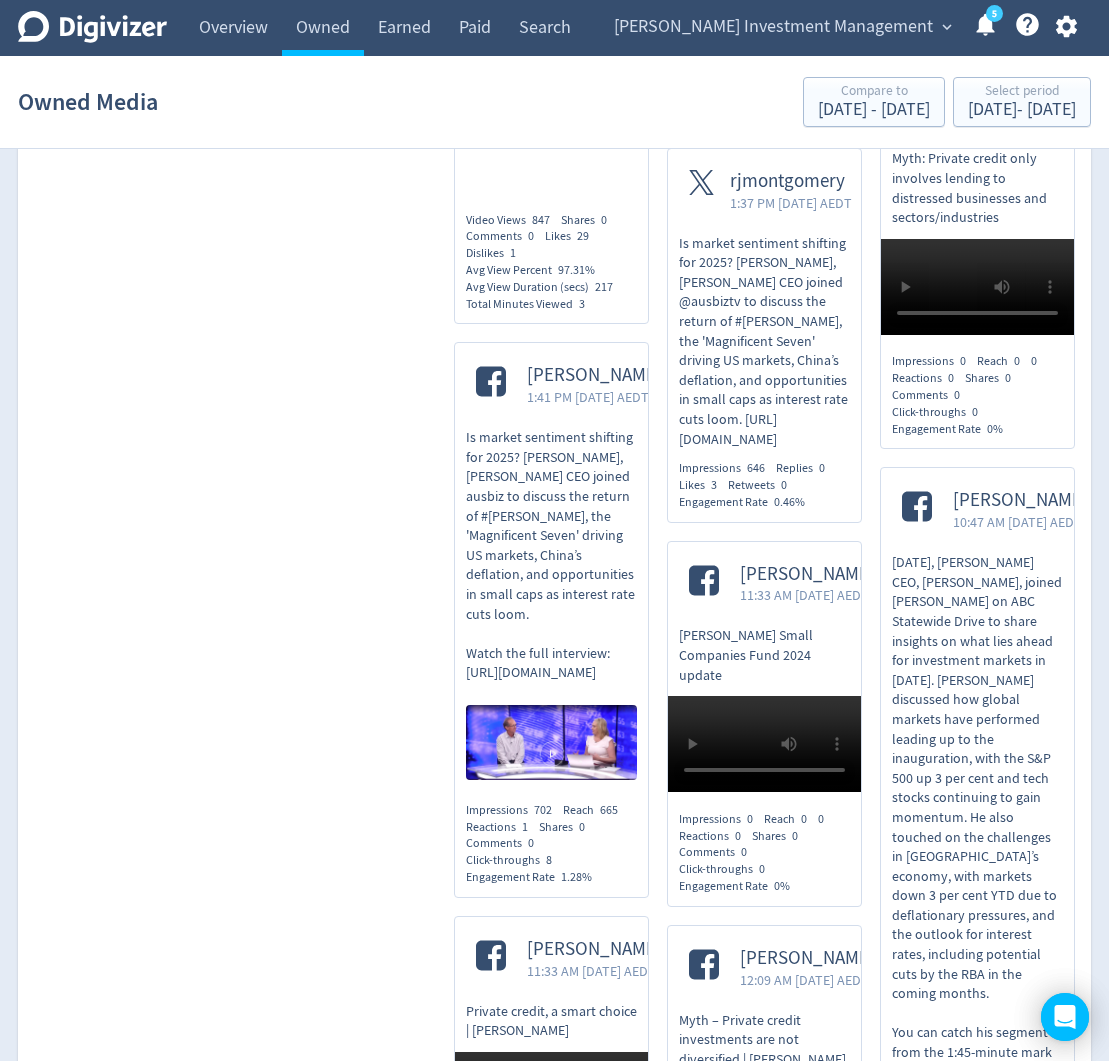 click on "Is market sentiment shifting for 2025? [PERSON_NAME], [PERSON_NAME] CEO joined @ausbiztv to discuss the return of #[PERSON_NAME], the 'Magnificent Seven' driving US markets, China’s deflation, and opportunities in small caps as interest rate cuts loom. [URL][DOMAIN_NAME]" at bounding box center [764, 342] 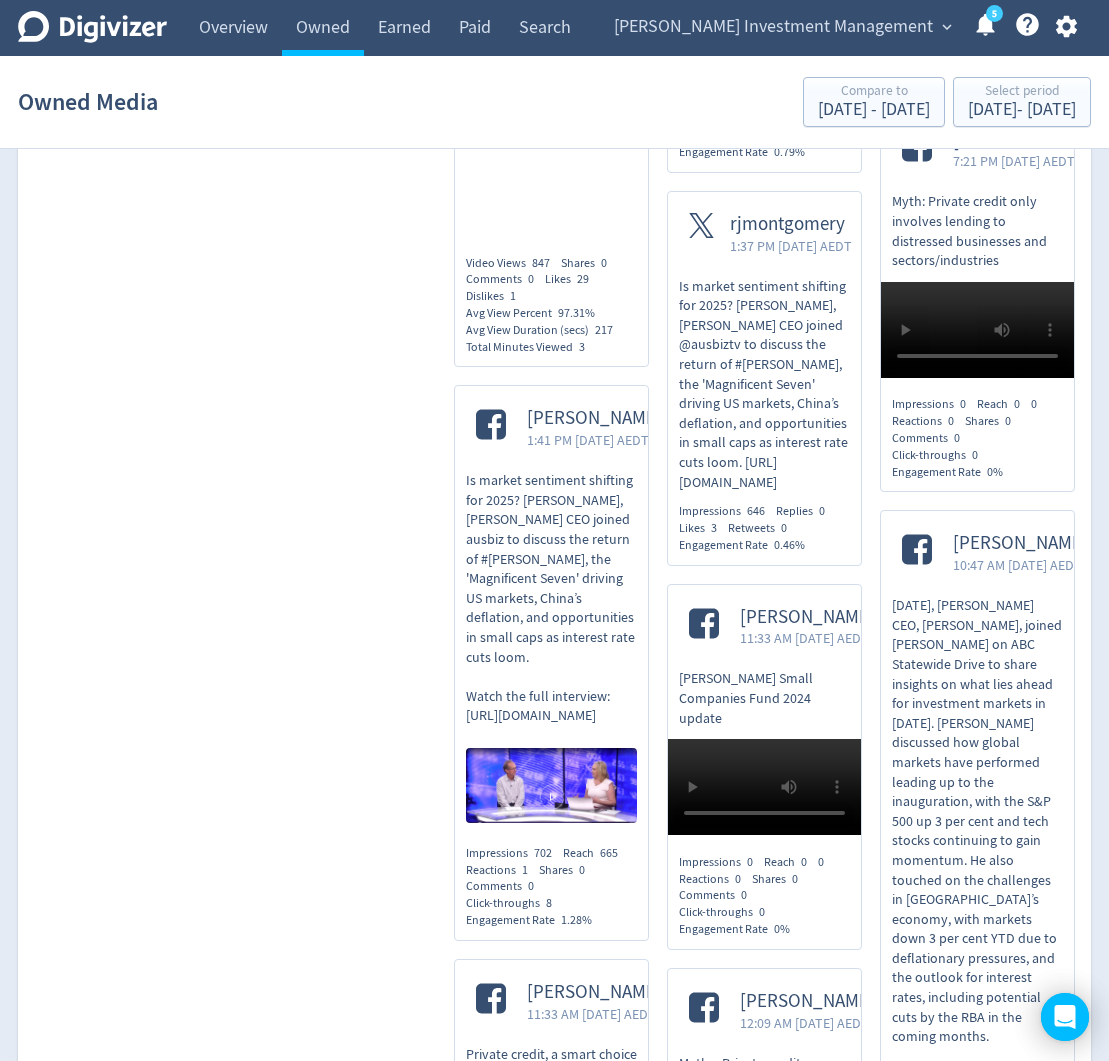 scroll, scrollTop: 6750, scrollLeft: 0, axis: vertical 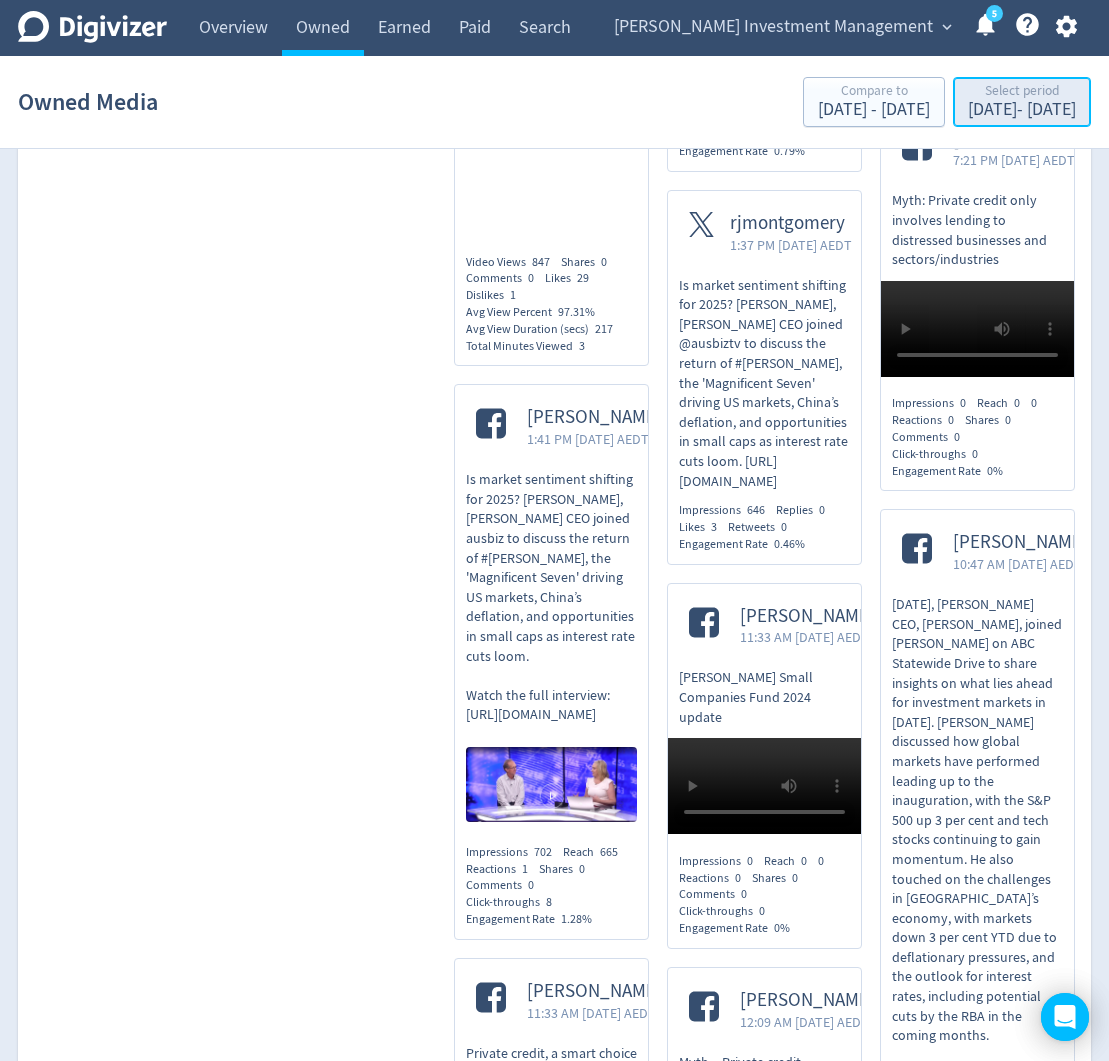 click on "[DATE]  -   [DATE]" at bounding box center (1022, 110) 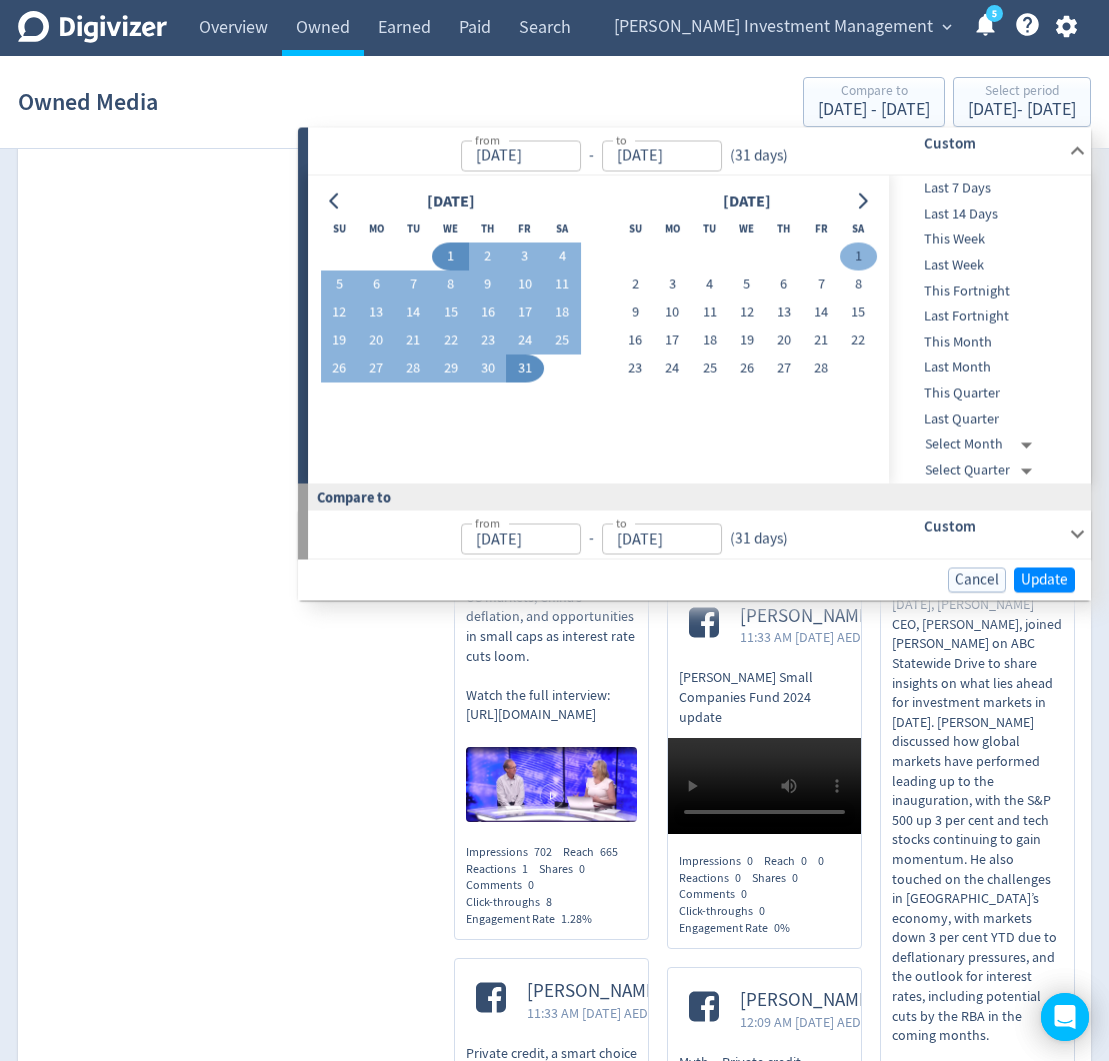 click on "1" at bounding box center (858, 257) 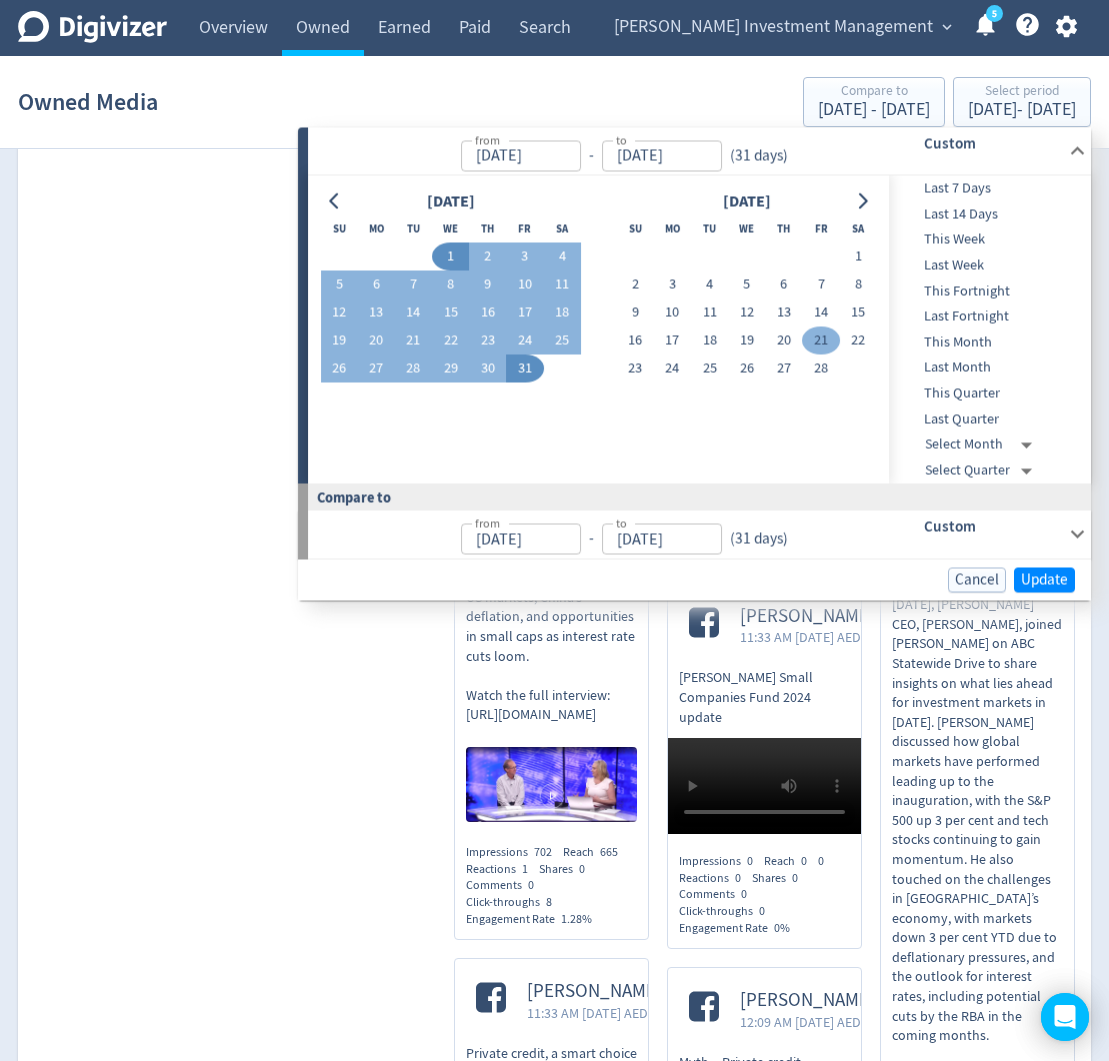 type on "[DATE]" 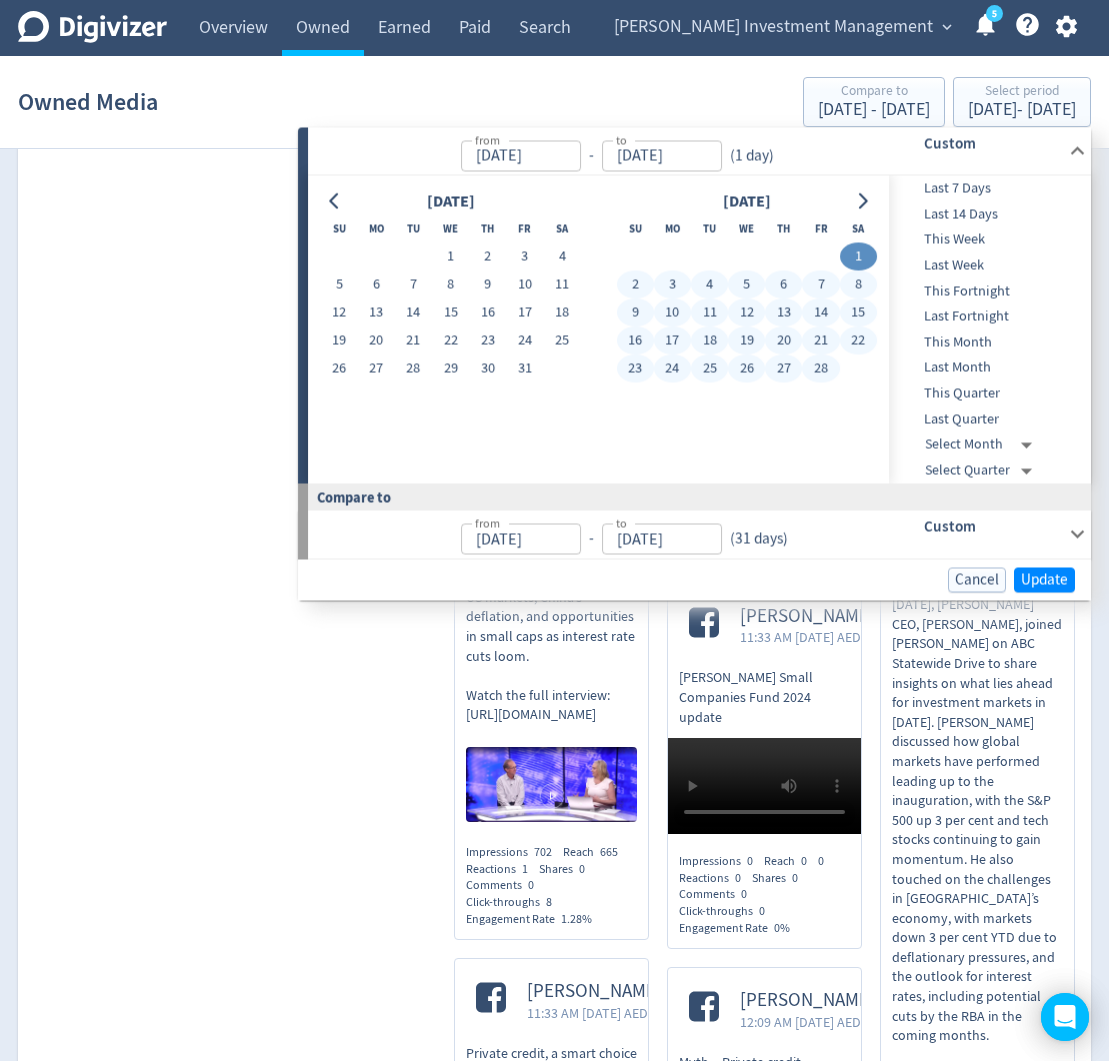 click on "28" at bounding box center [820, 369] 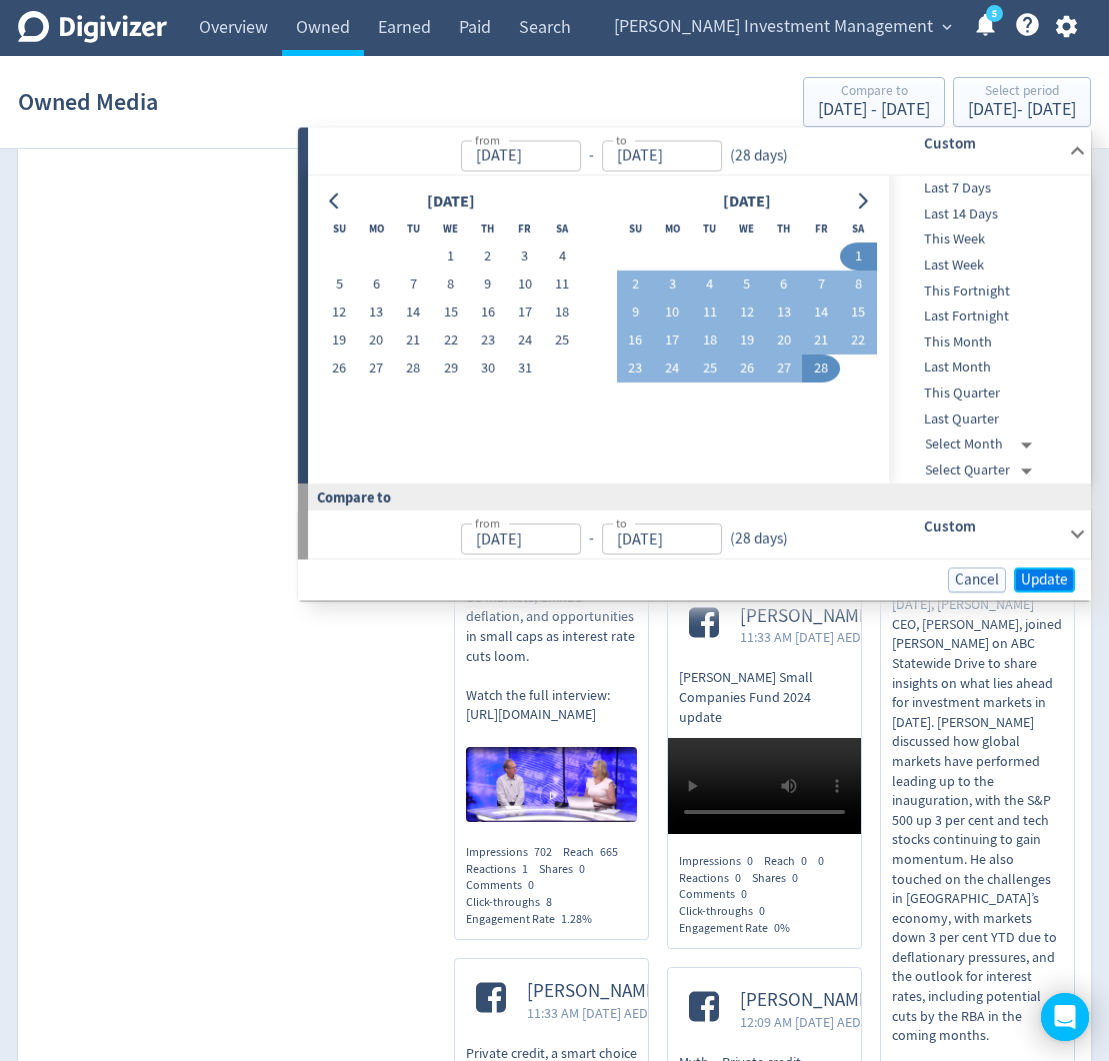 click on "Update" at bounding box center (1044, 579) 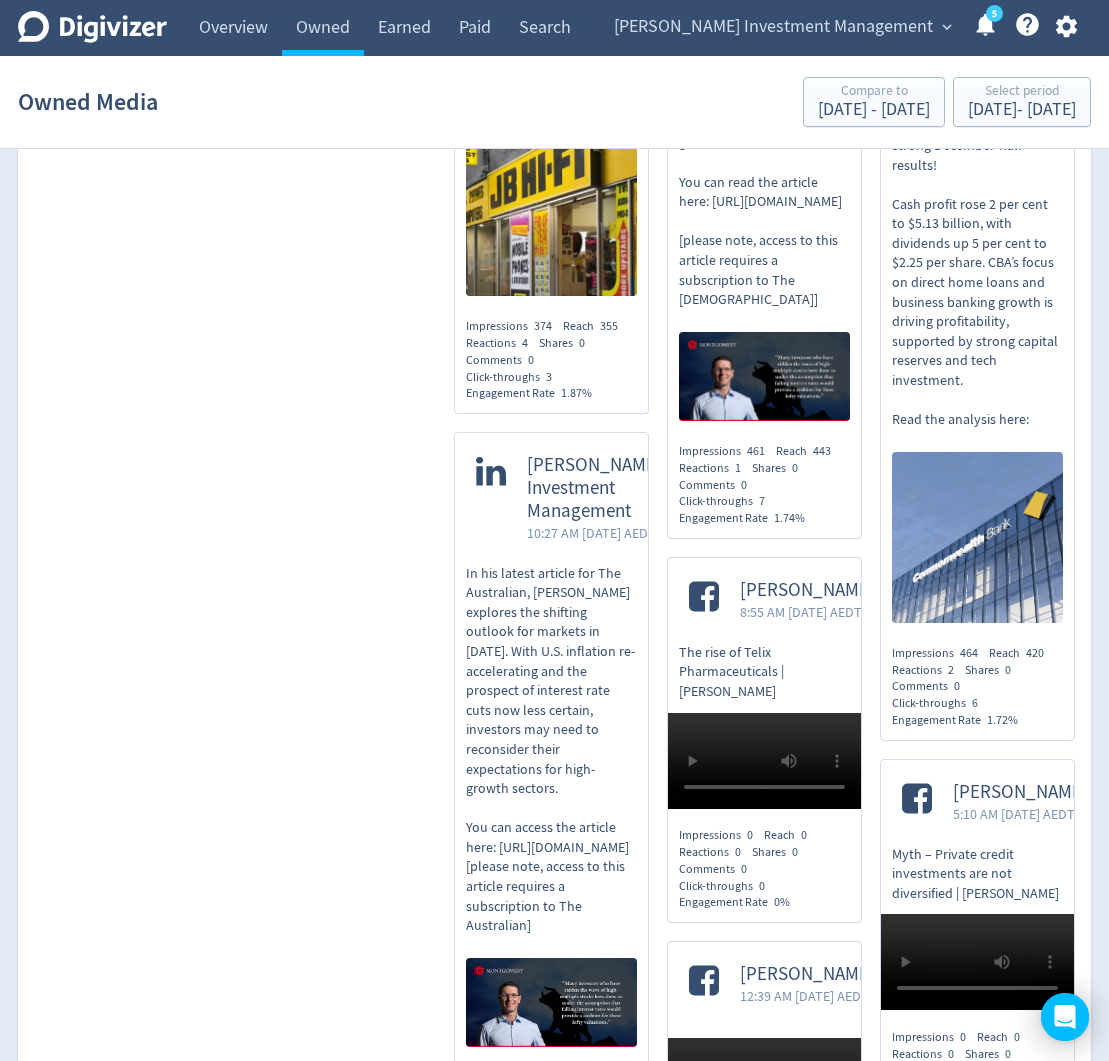 scroll, scrollTop: 11663, scrollLeft: 0, axis: vertical 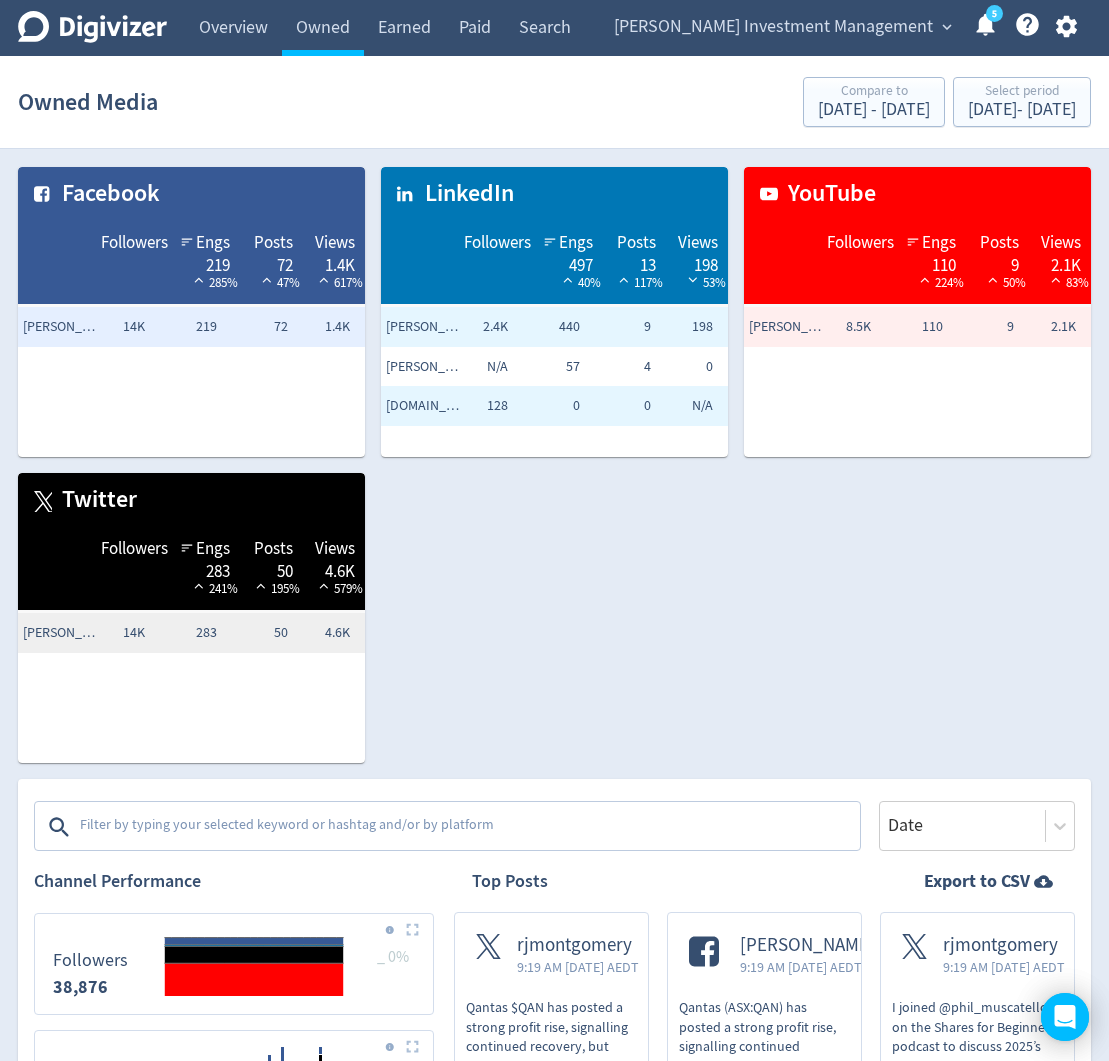 click at bounding box center (468, 827) 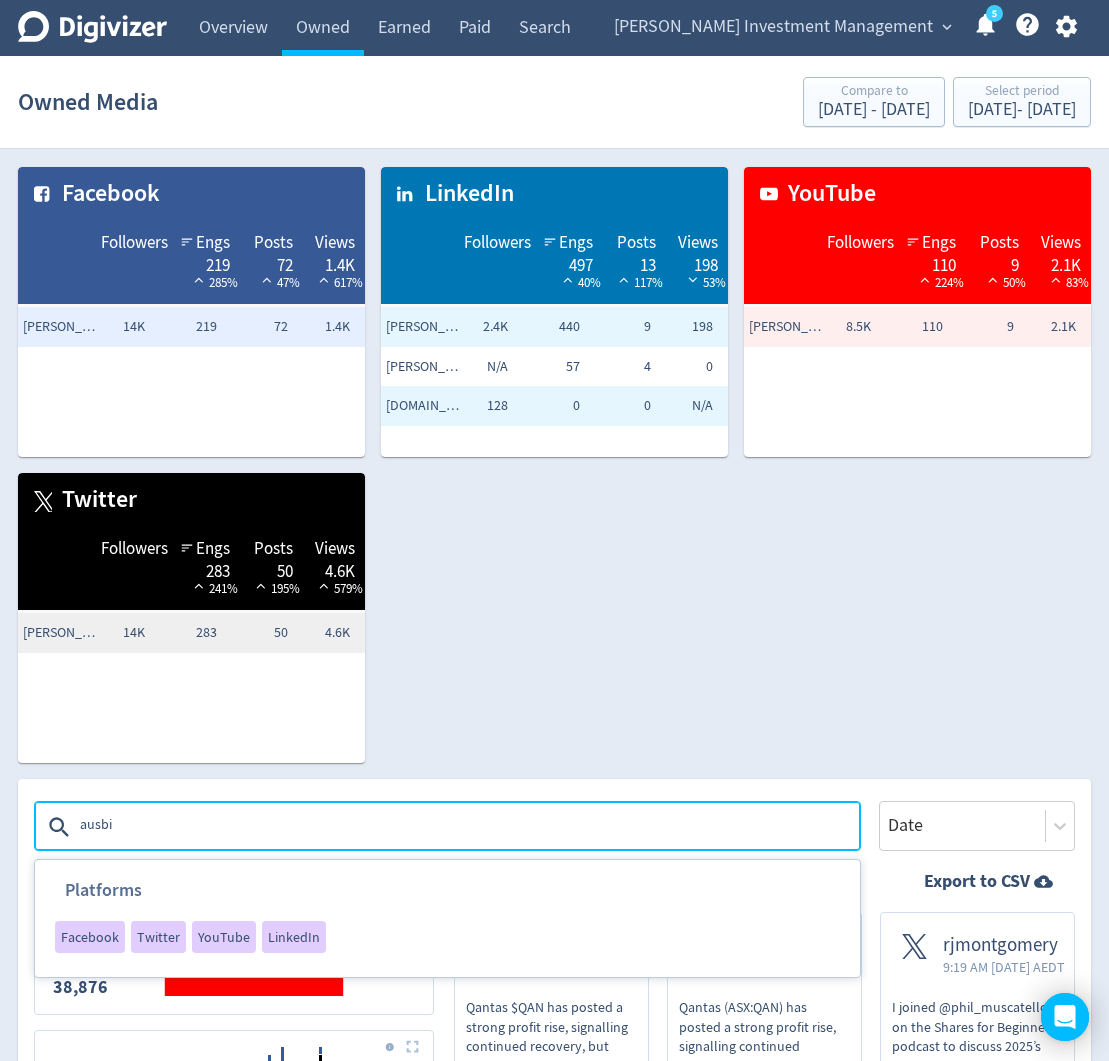 type on "ausbiz" 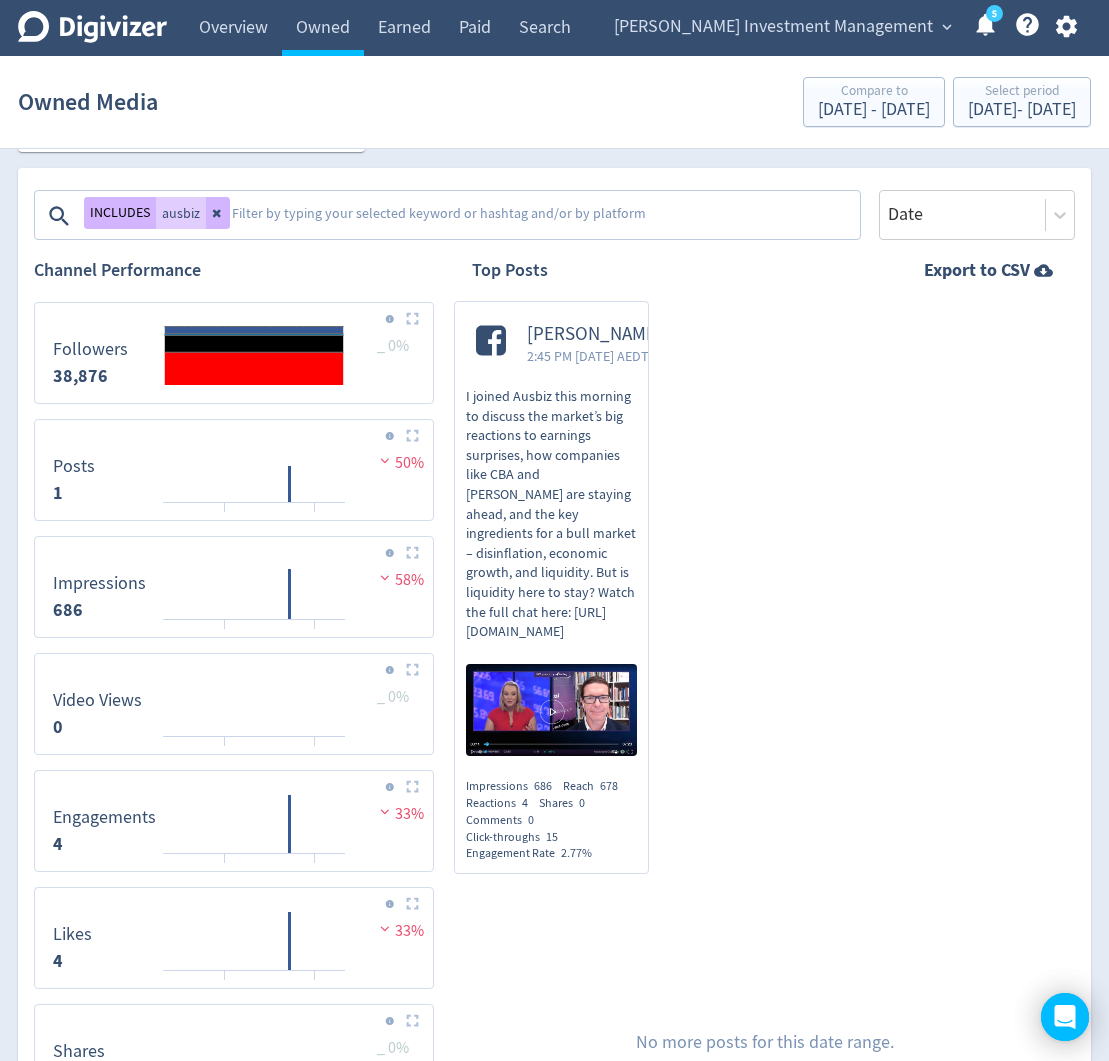 scroll, scrollTop: 629, scrollLeft: 0, axis: vertical 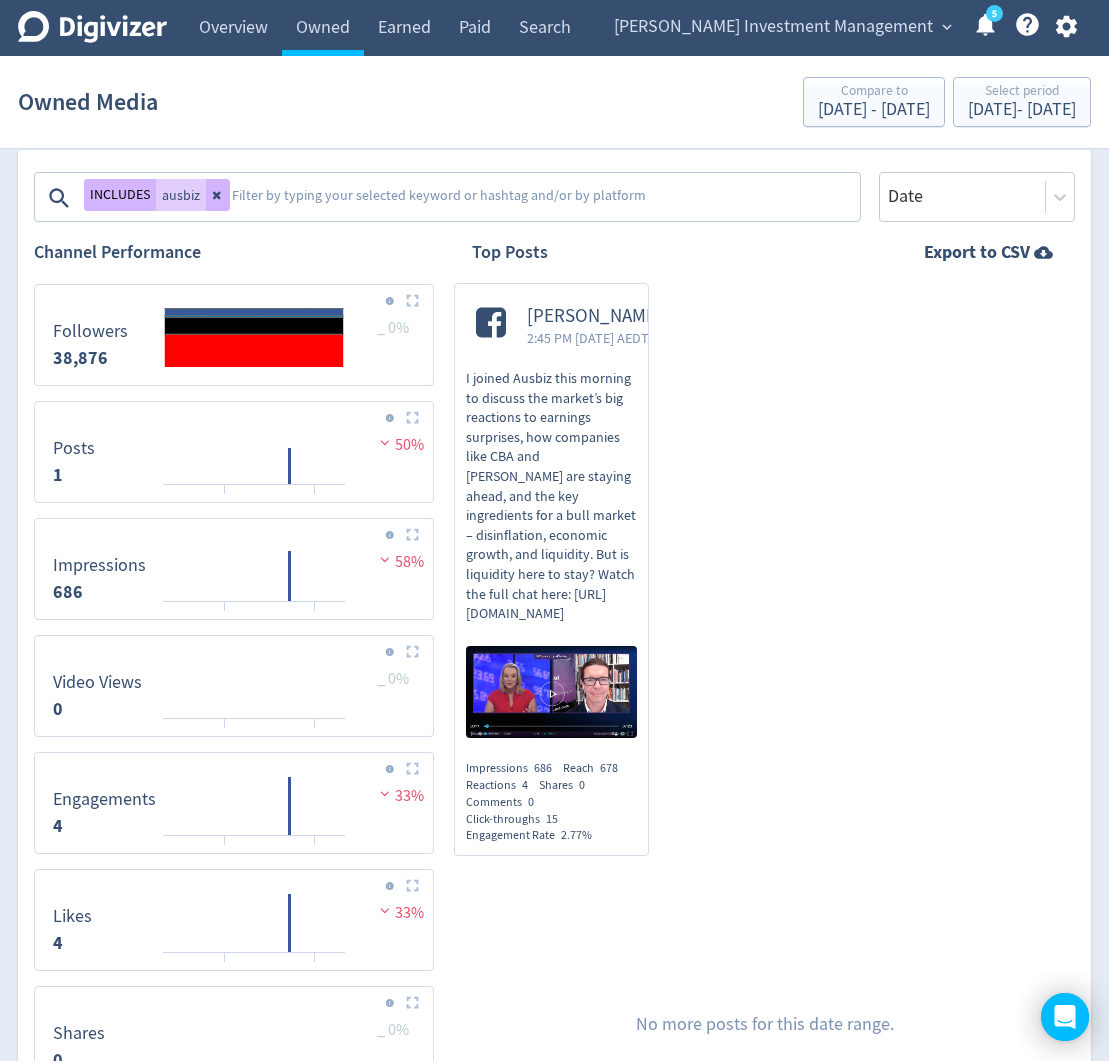 click on "I joined Ausbiz this morning to discuss the market’s big reactions to earnings surprises, how companies like CBA and [PERSON_NAME] are staying ahead, and the key ingredients for a bull market – disinflation, economic growth, and liquidity. But is liquidity here to stay? Watch the full chat here: [URL][DOMAIN_NAME]" at bounding box center [551, 496] 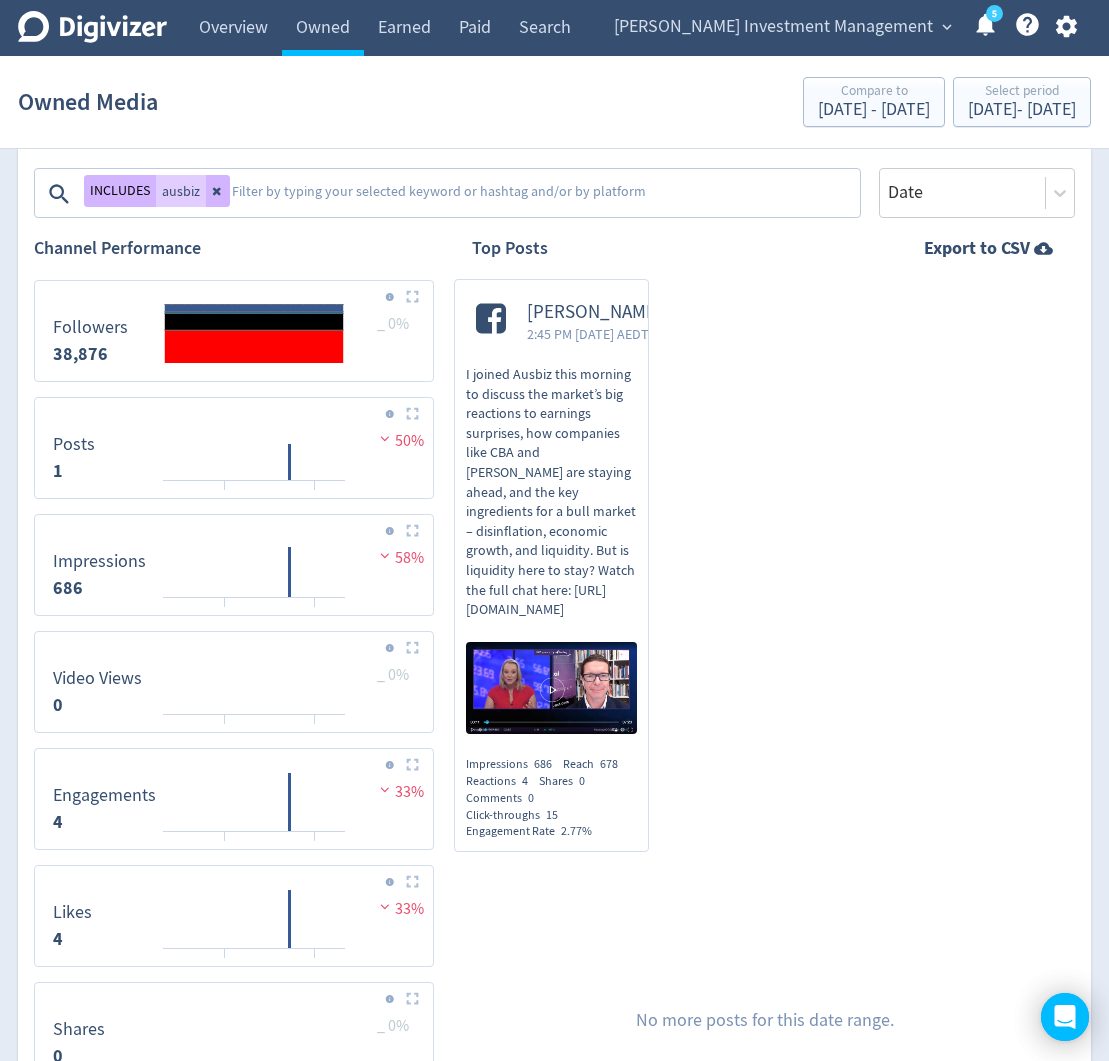 click on "[PERSON_NAME]  2:45 PM [DATE] AEDT  I joined Ausbiz this morning to discuss the market’s big reactions to earnings surprises, how companies like CBA and [PERSON_NAME] are staying ahead, and the key ingredients for a bull market – disinflation, economic growth, and liquidity. But is liquidity here to stay? Watch the full chat here: [URL][DOMAIN_NAME] Impressions  686 Reach  678 Reactions  4 Shares  0 Comments  0 Click-throughs  15 Engagement Rate  2.77%" at bounding box center [755, 574] 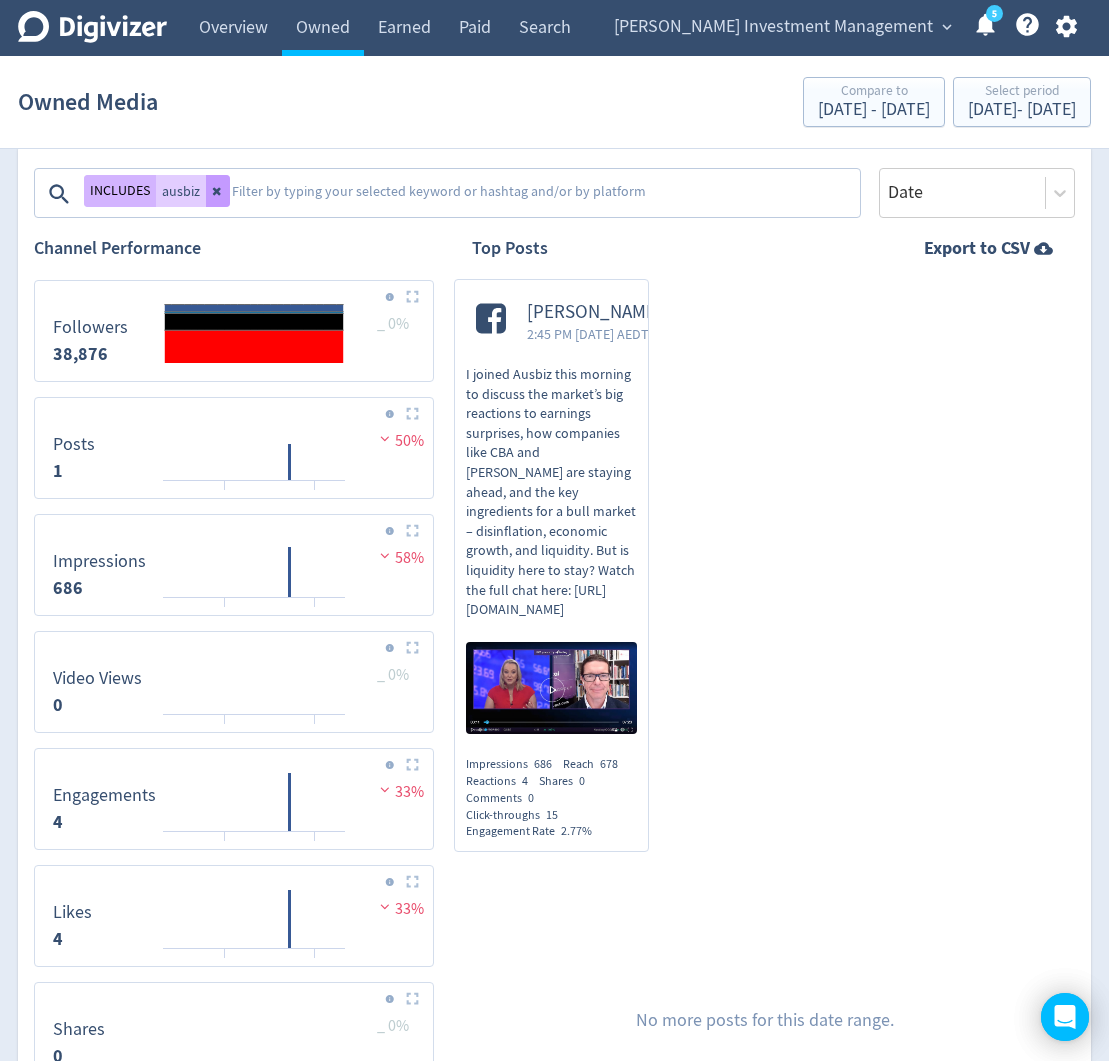 click at bounding box center [218, 191] 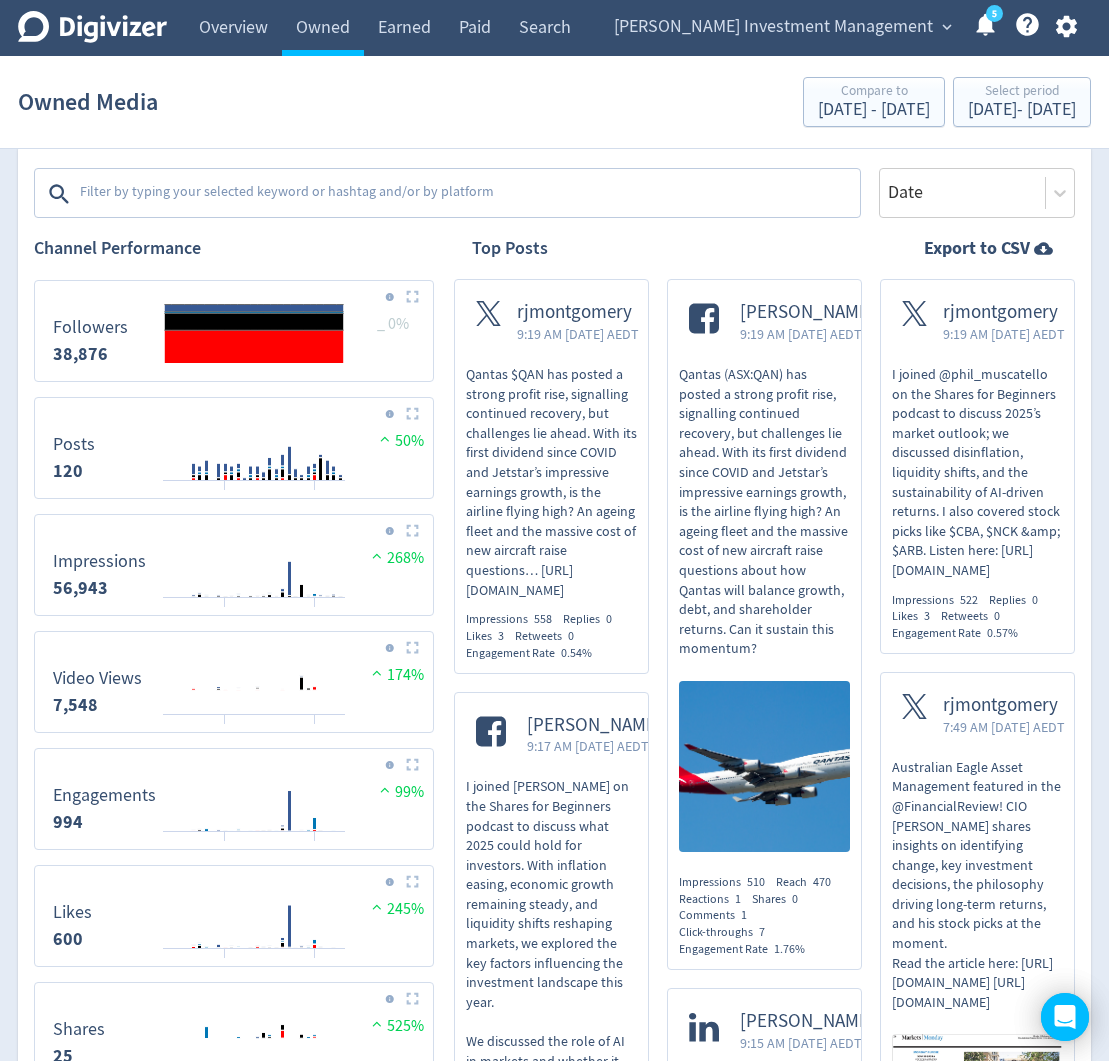 click at bounding box center (468, 194) 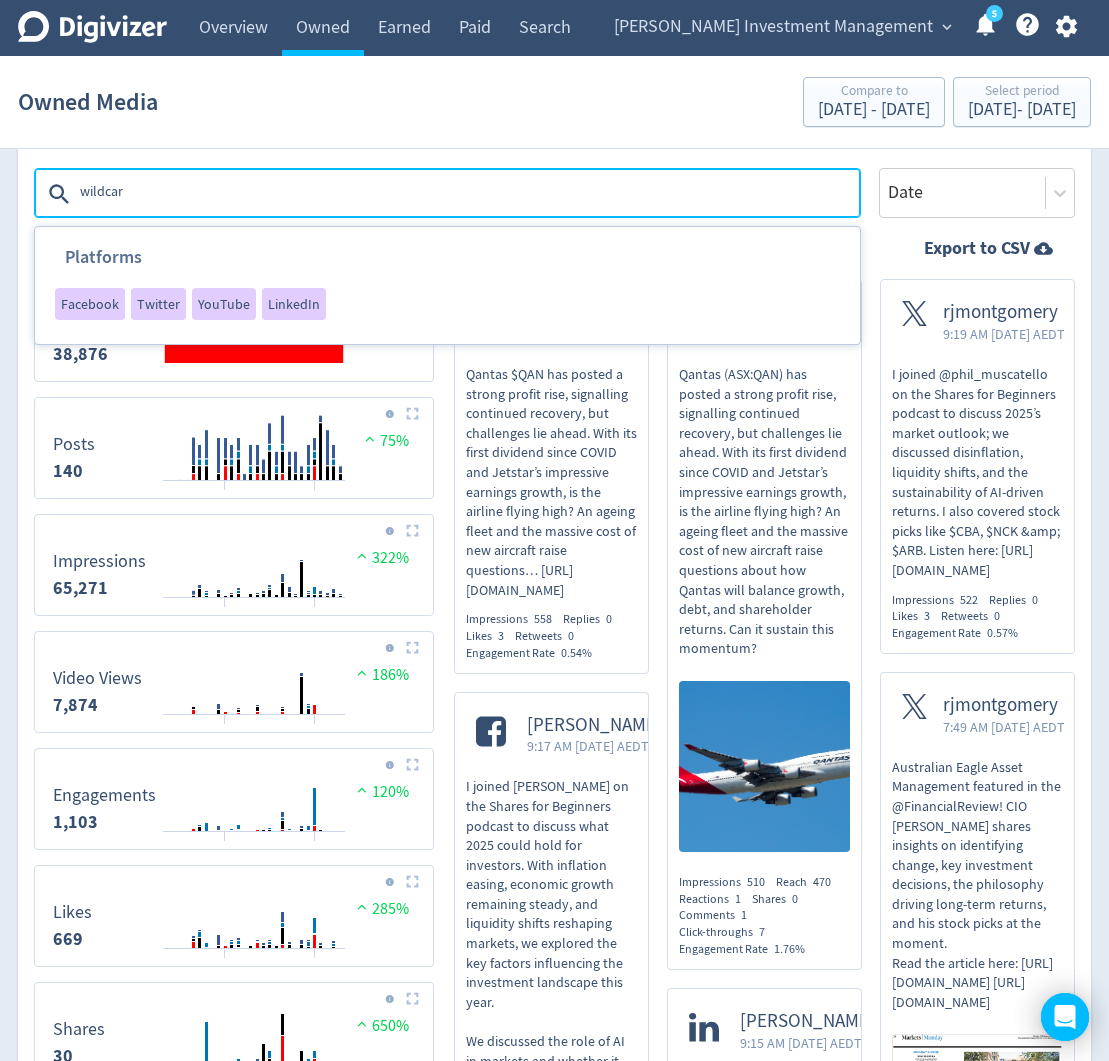 type on "wildcard" 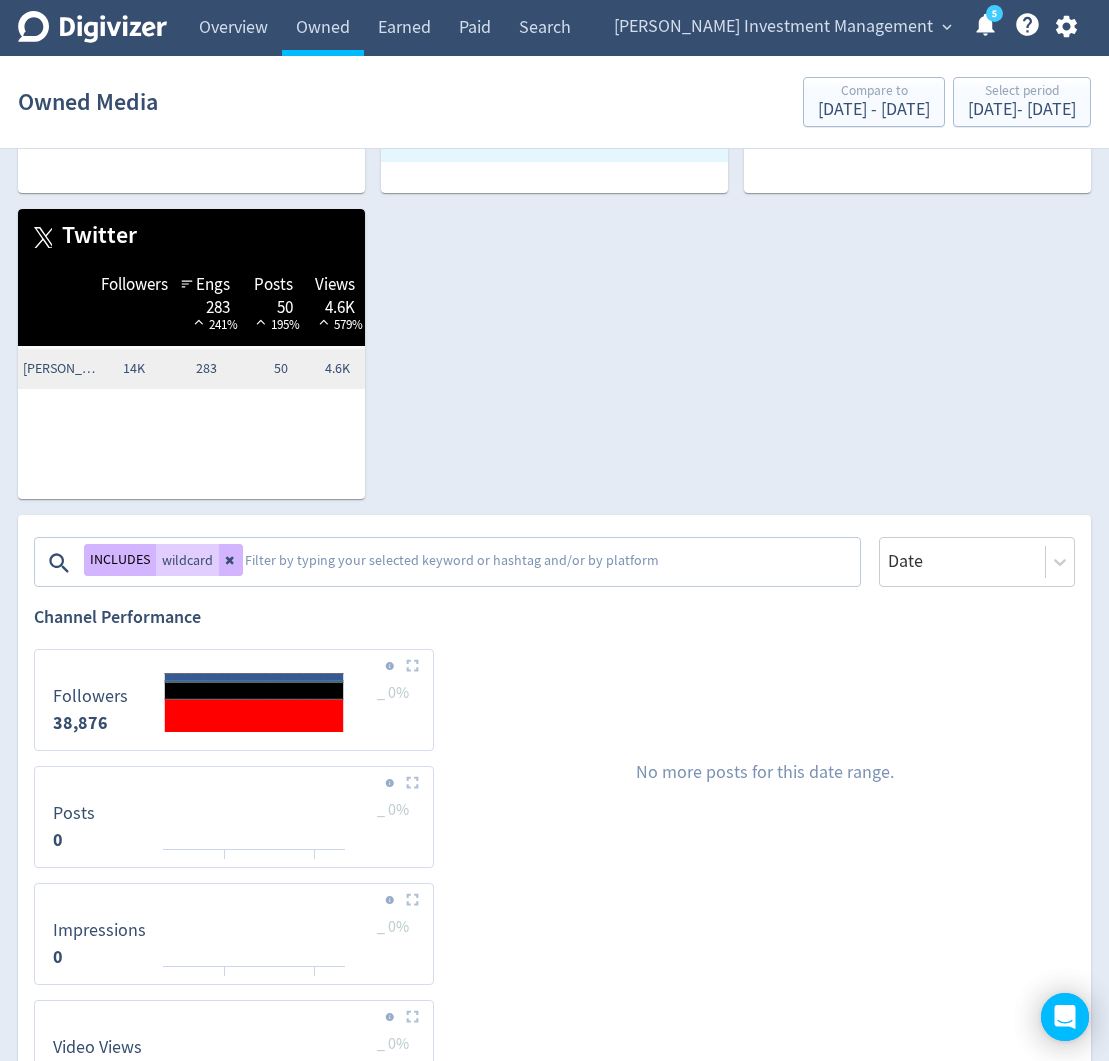 scroll, scrollTop: 158, scrollLeft: 0, axis: vertical 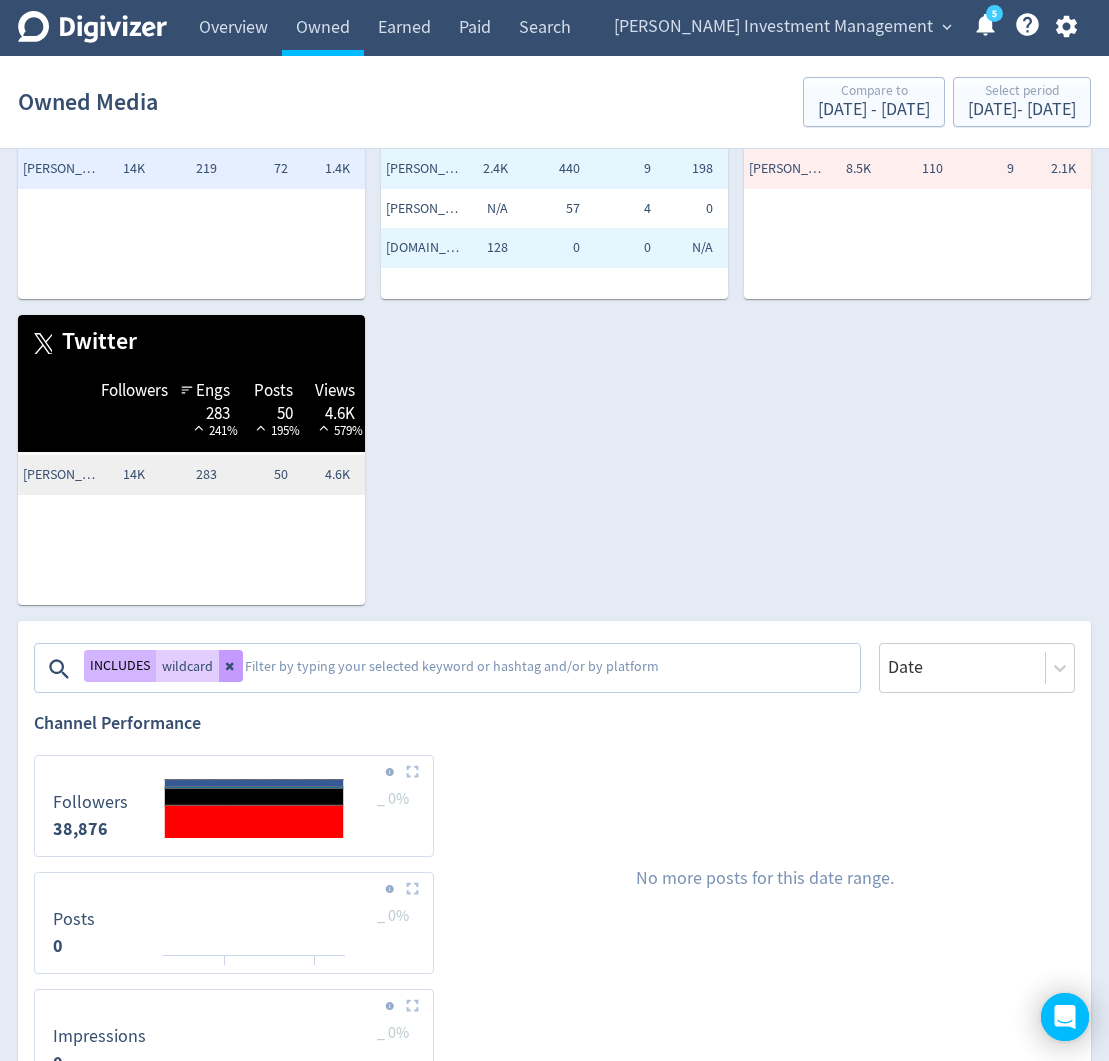 click 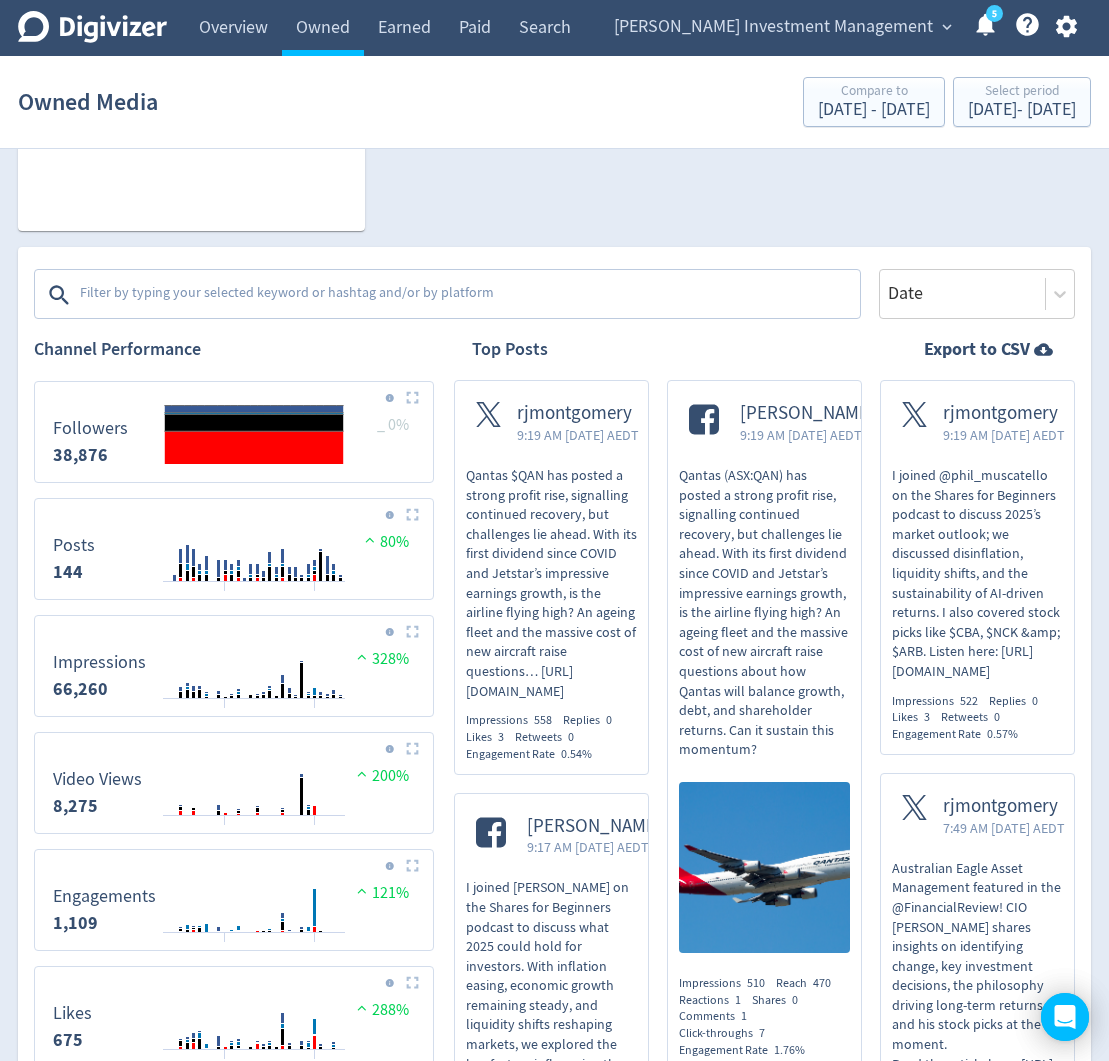 scroll, scrollTop: 545, scrollLeft: 0, axis: vertical 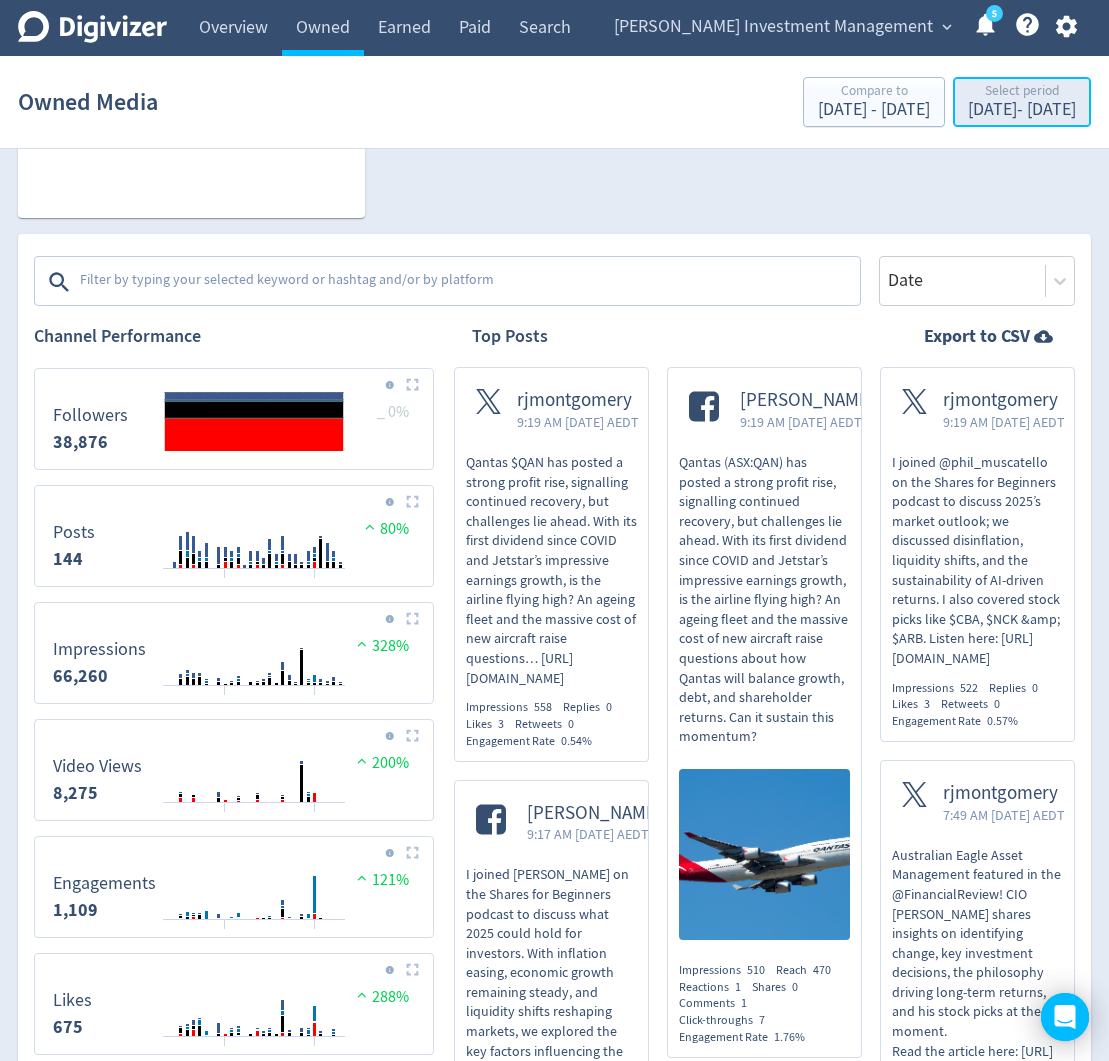 click on "[DATE]  -   [DATE]" at bounding box center [1022, 110] 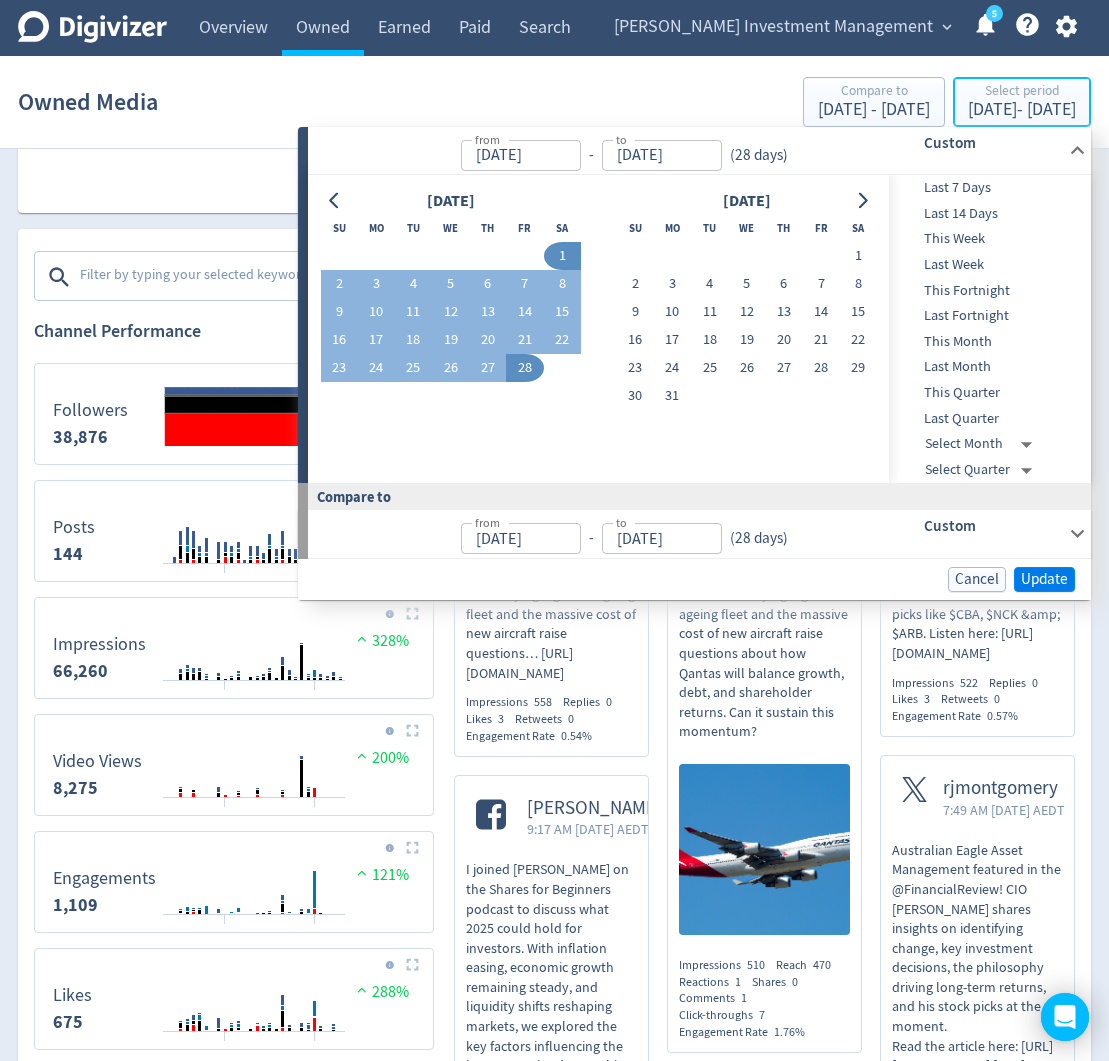 scroll, scrollTop: 554, scrollLeft: 0, axis: vertical 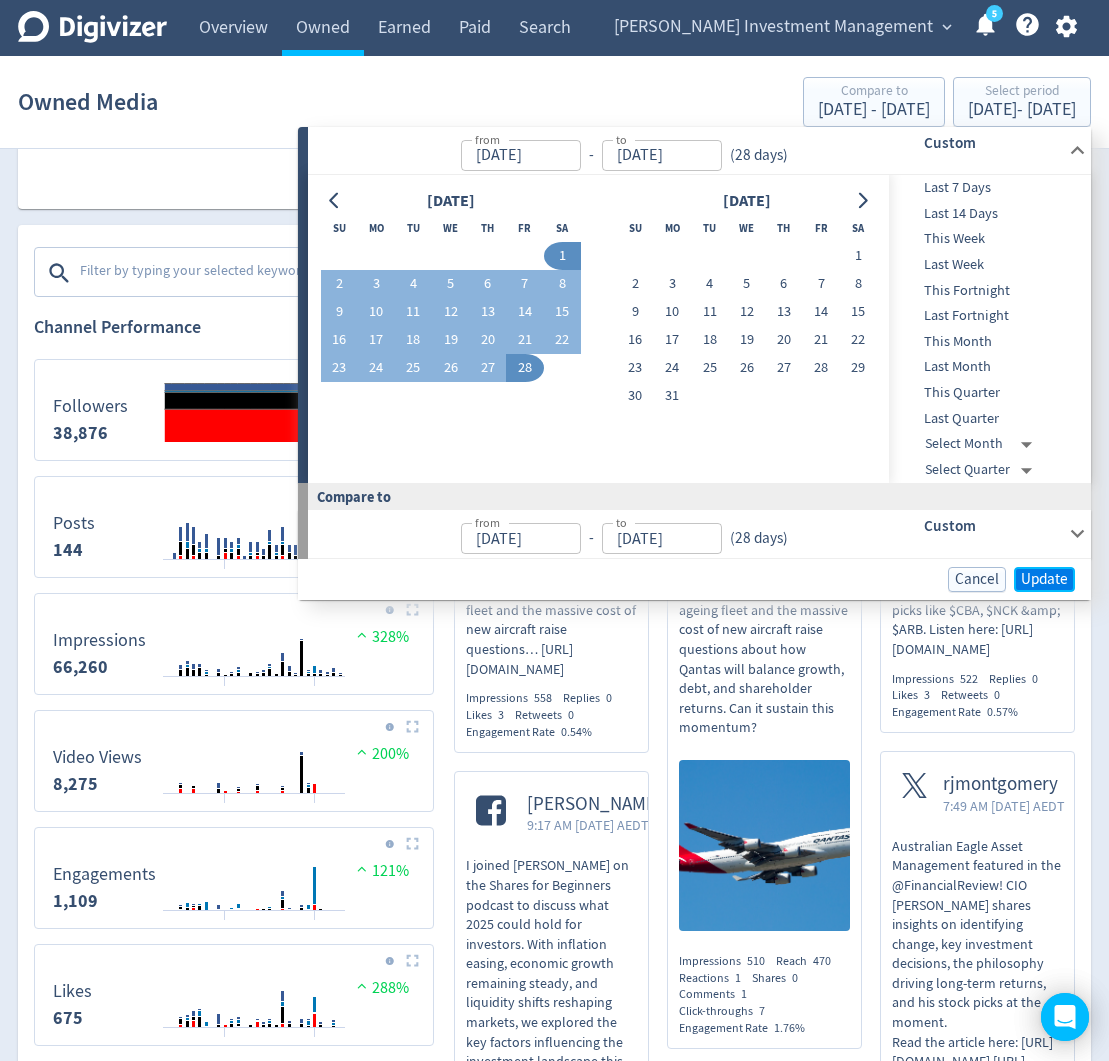 click on "Update" at bounding box center (1044, 579) 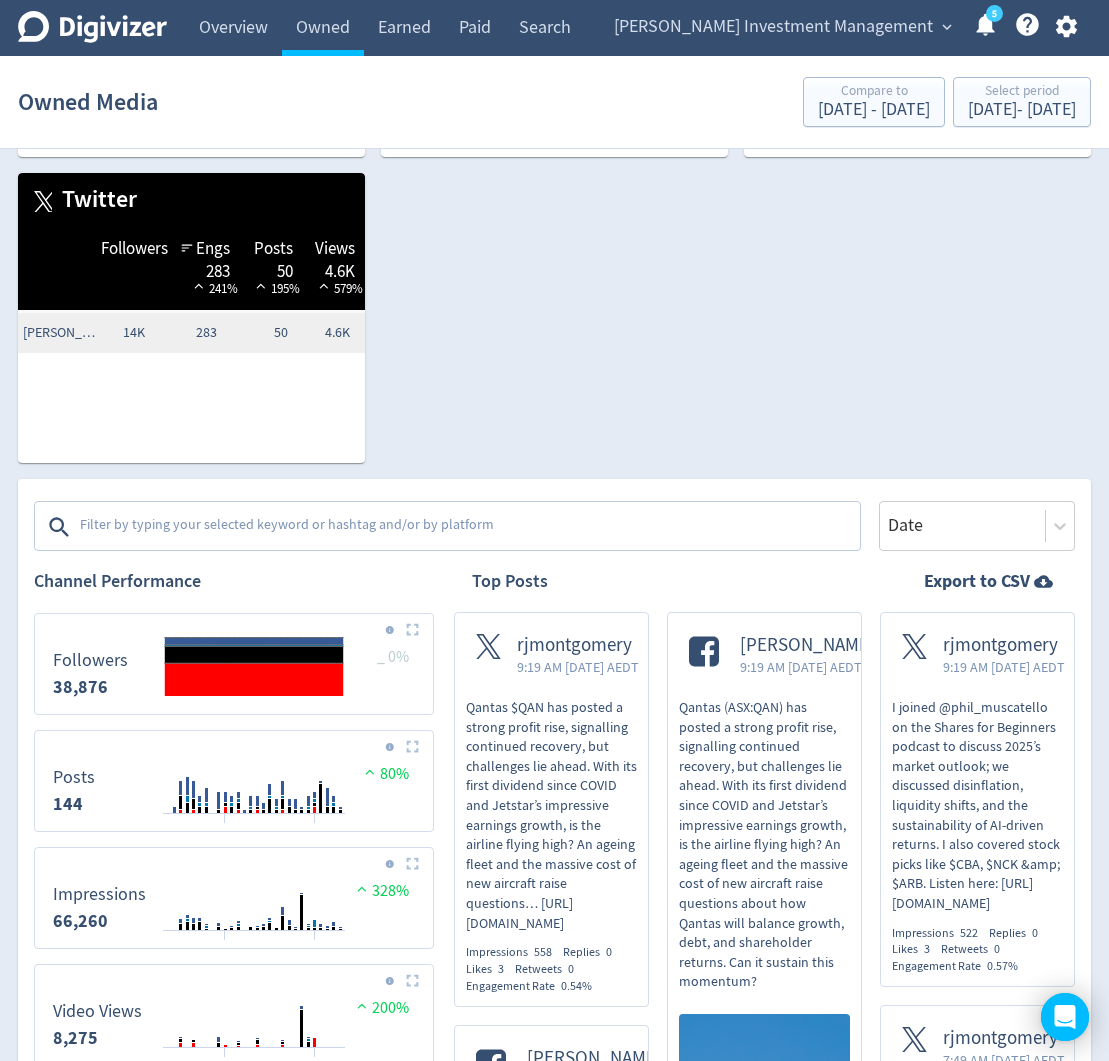 scroll, scrollTop: 0, scrollLeft: 0, axis: both 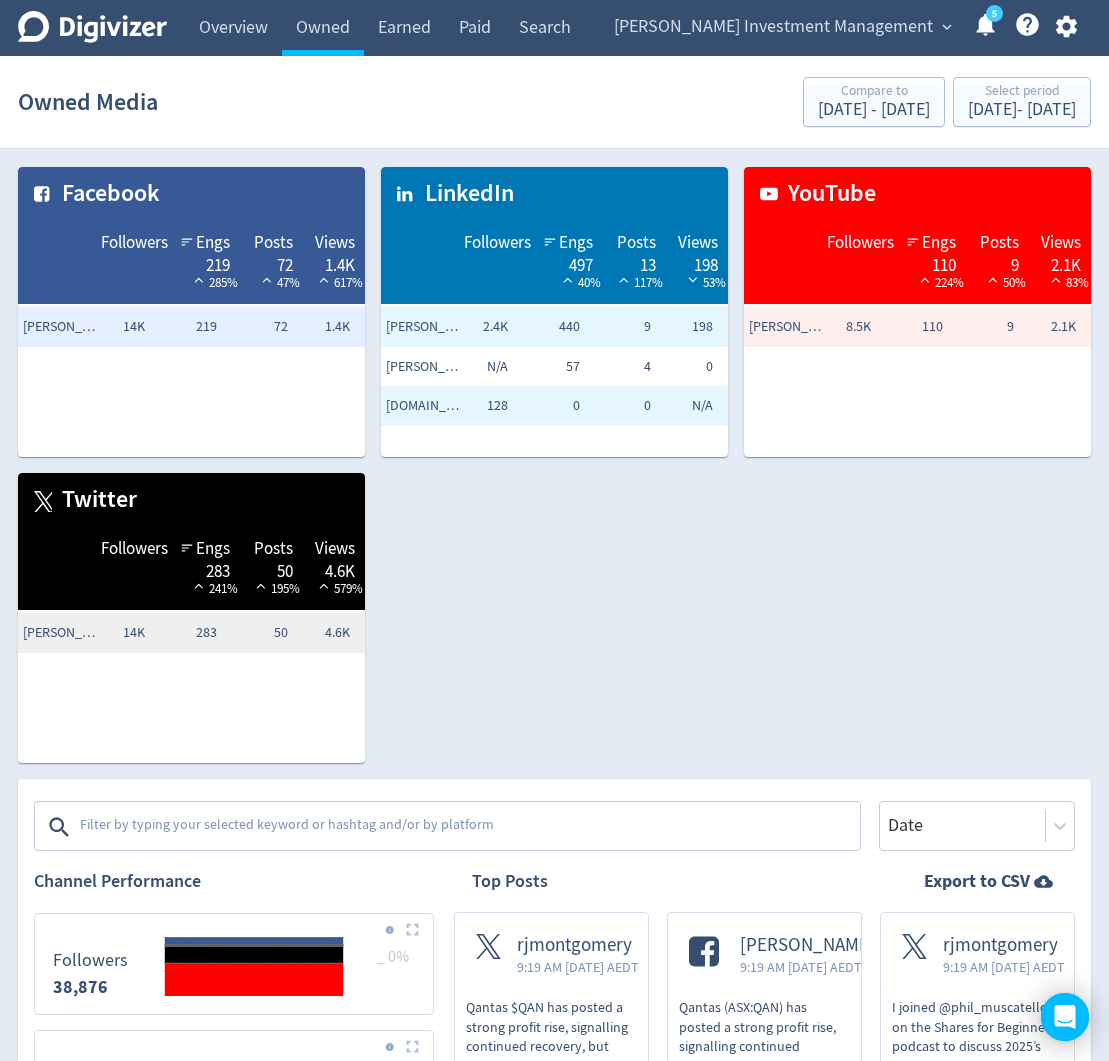 click at bounding box center (468, 827) 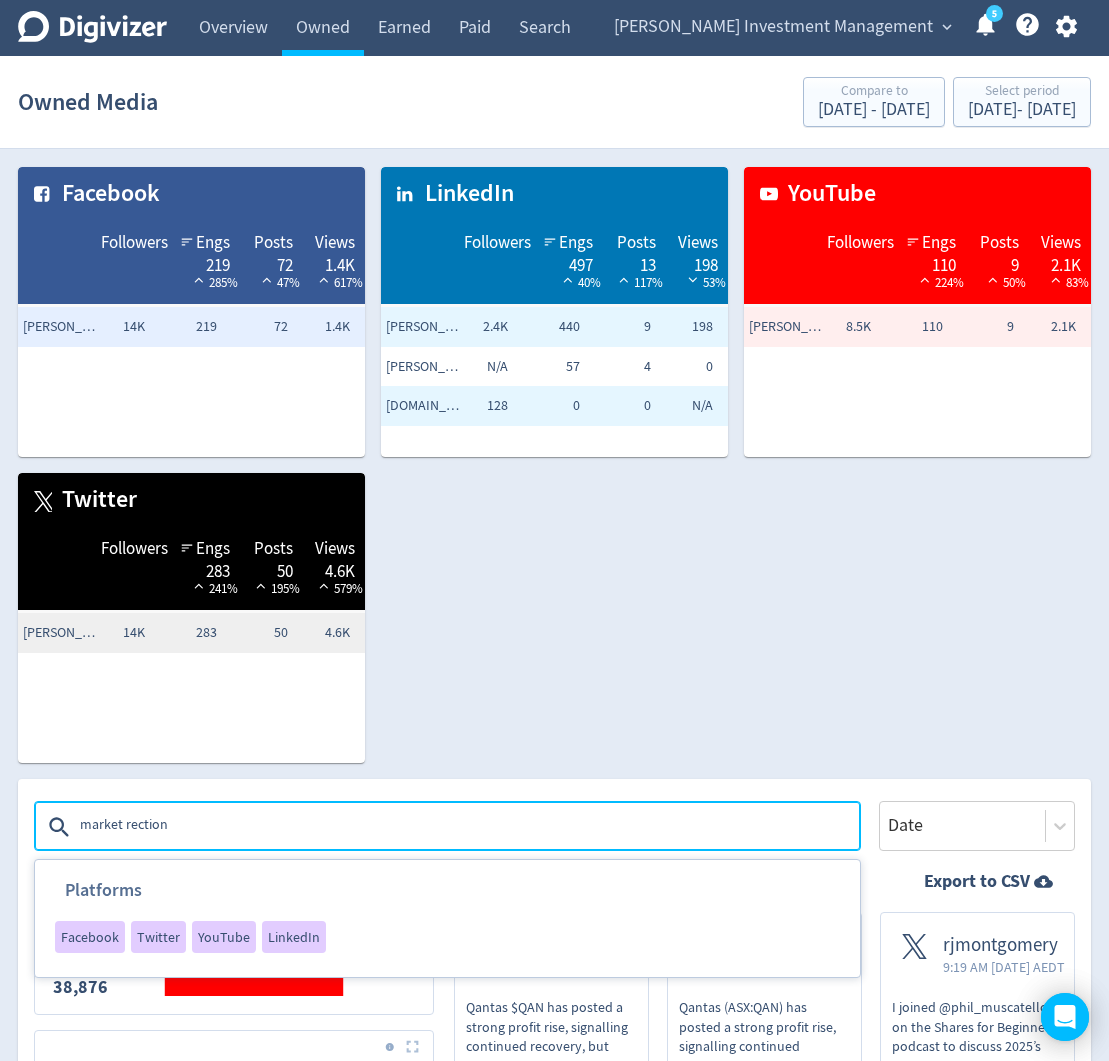 type on "market rections" 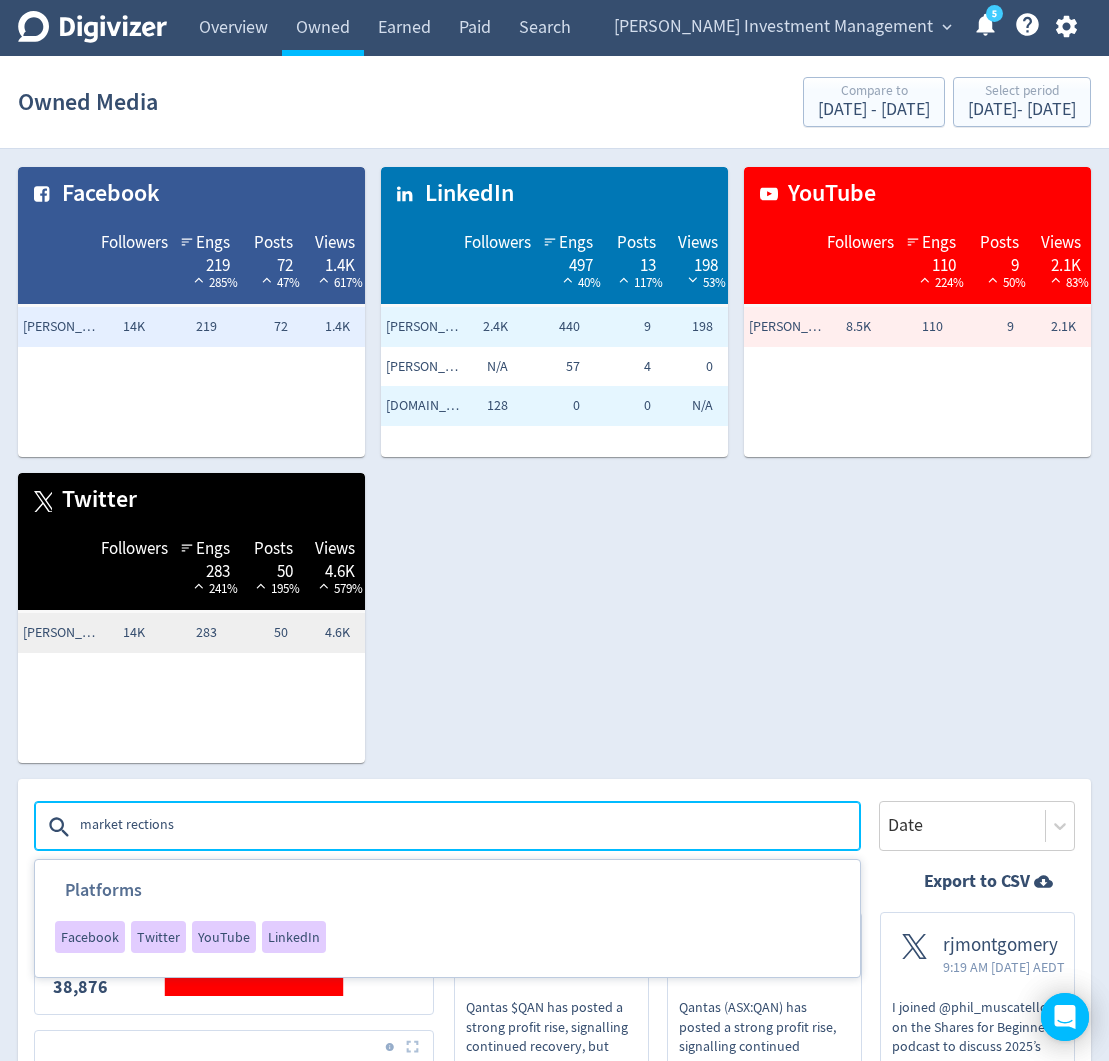 type 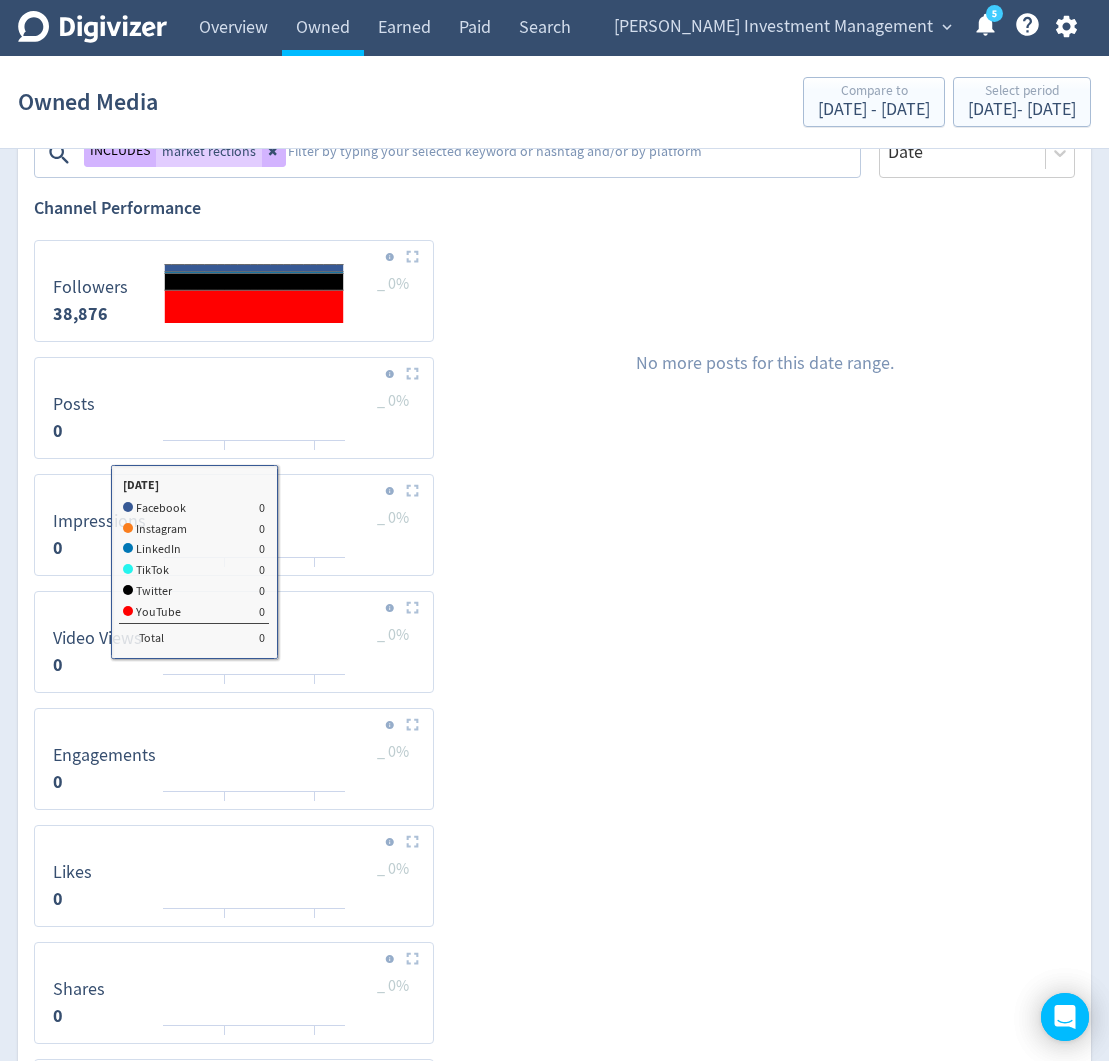 scroll, scrollTop: 674, scrollLeft: 0, axis: vertical 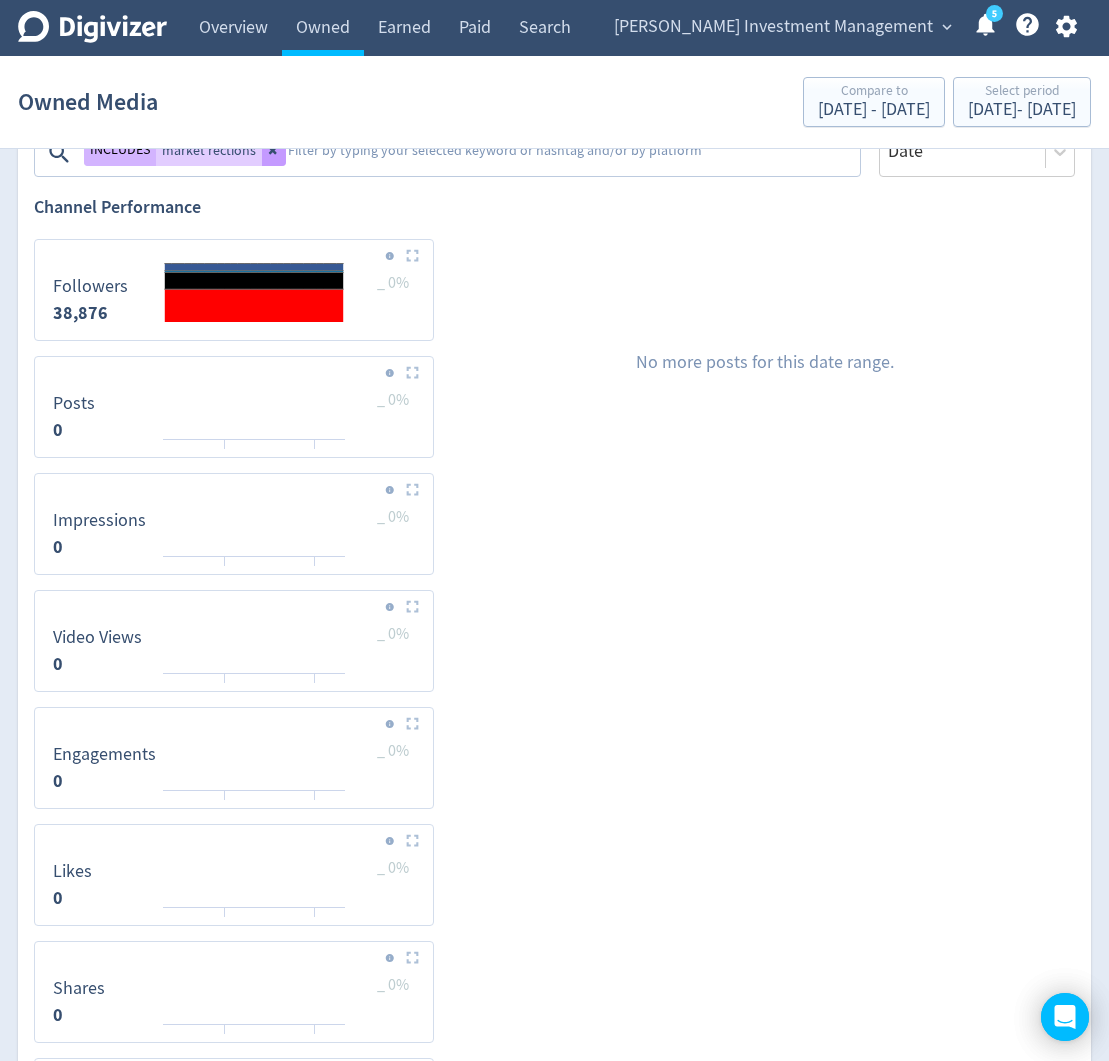 click at bounding box center (274, 150) 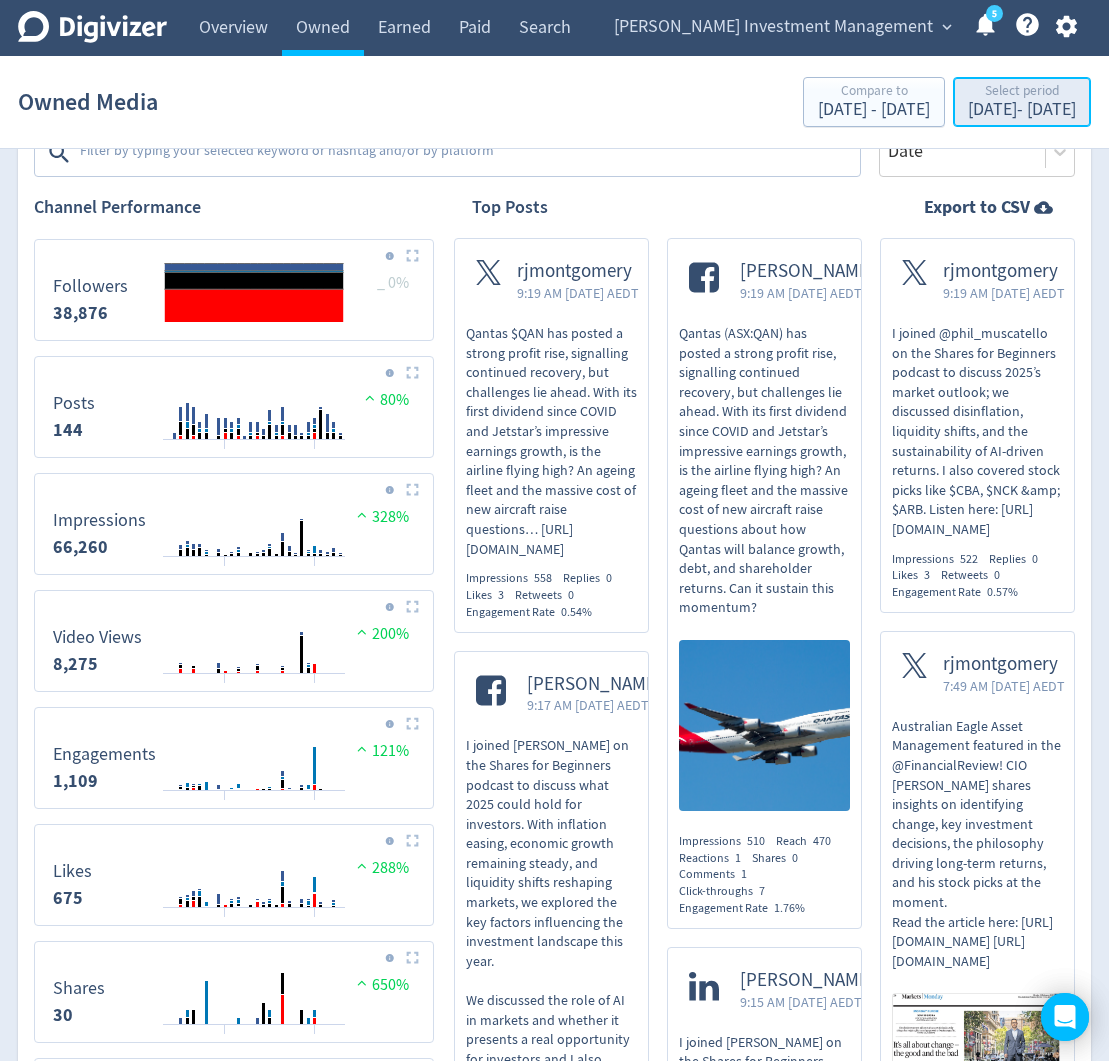click on "[DATE]  -   [DATE]" at bounding box center (1022, 110) 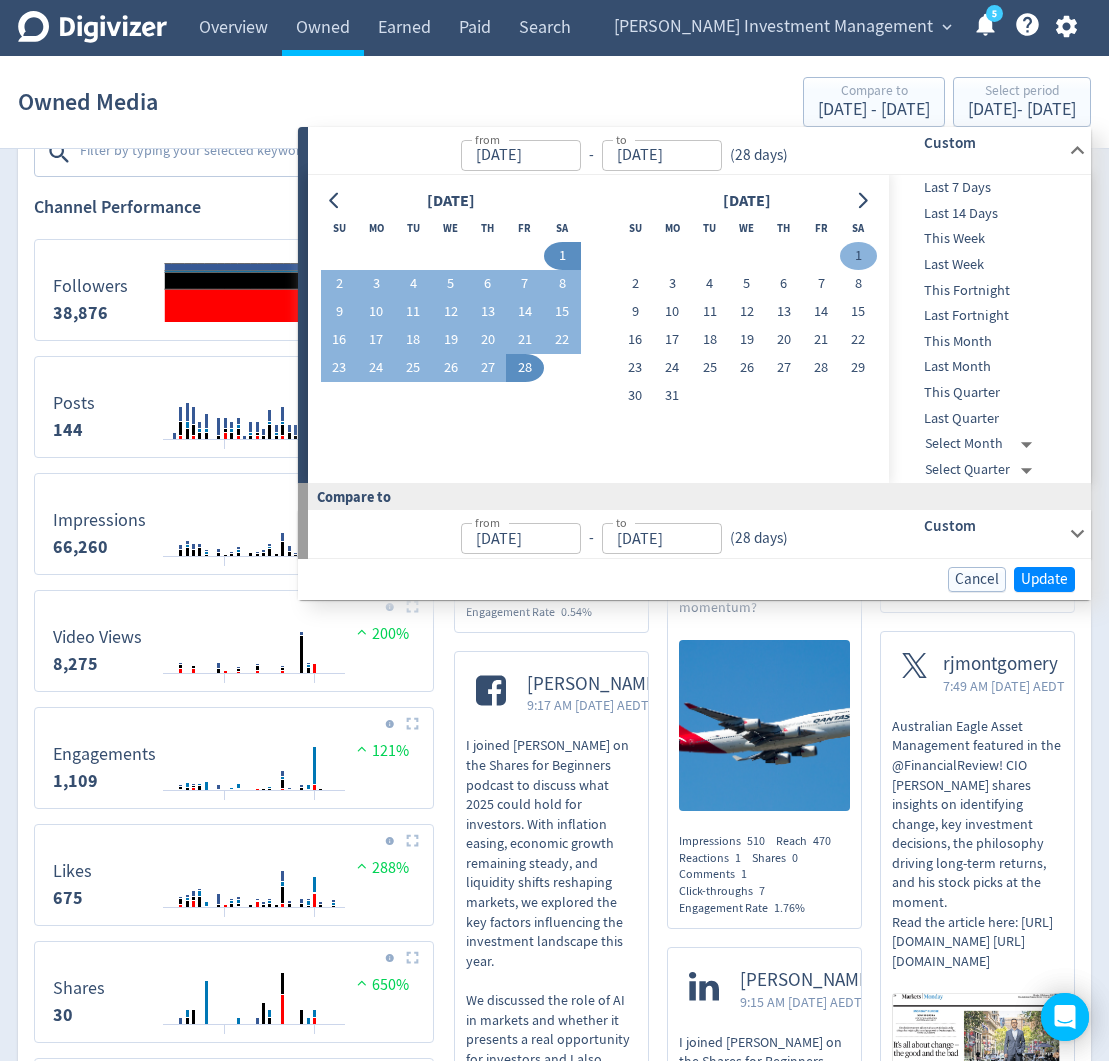 click on "1" at bounding box center [858, 256] 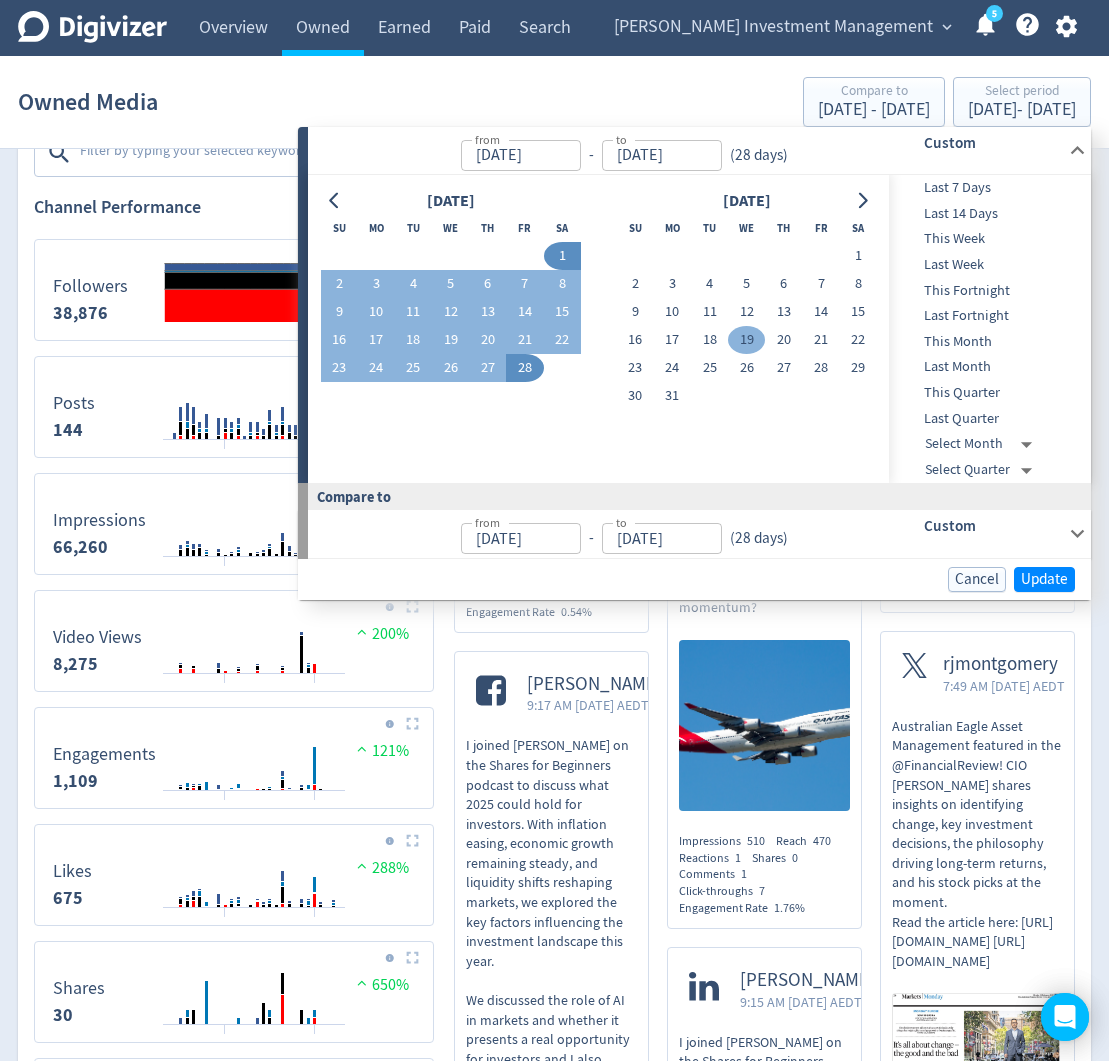 type on "[DATE]" 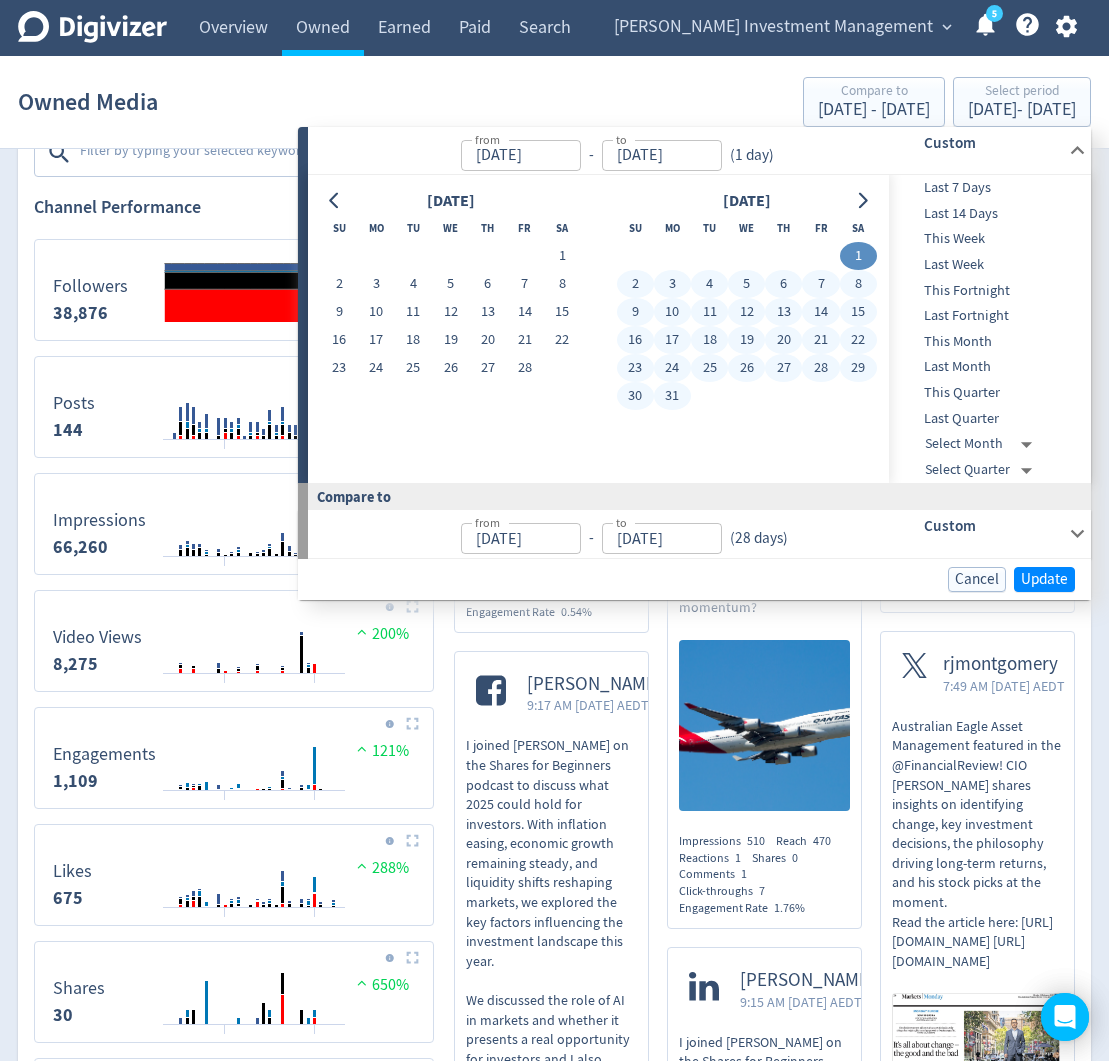 click on "31" at bounding box center (672, 396) 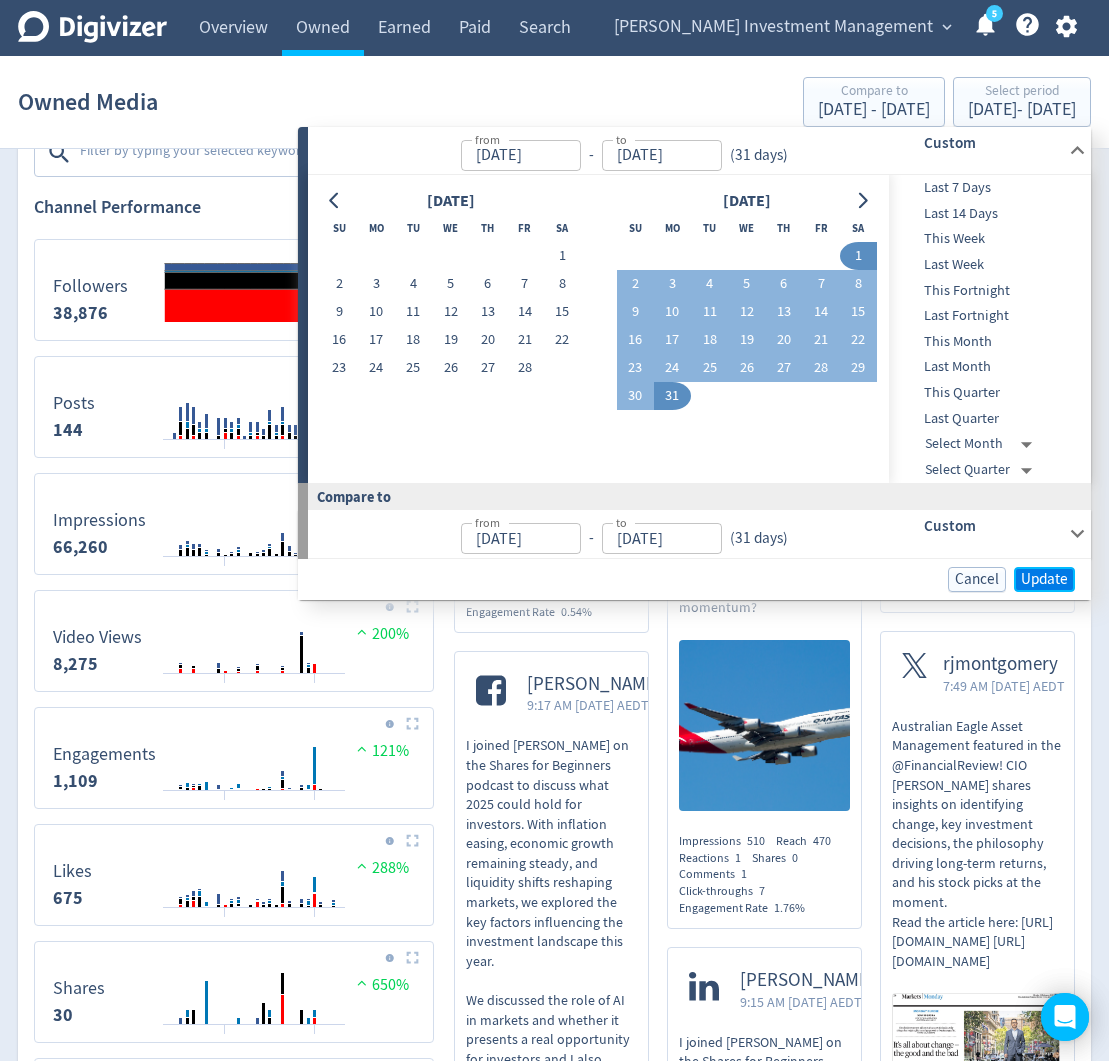 click on "Update" at bounding box center [1044, 579] 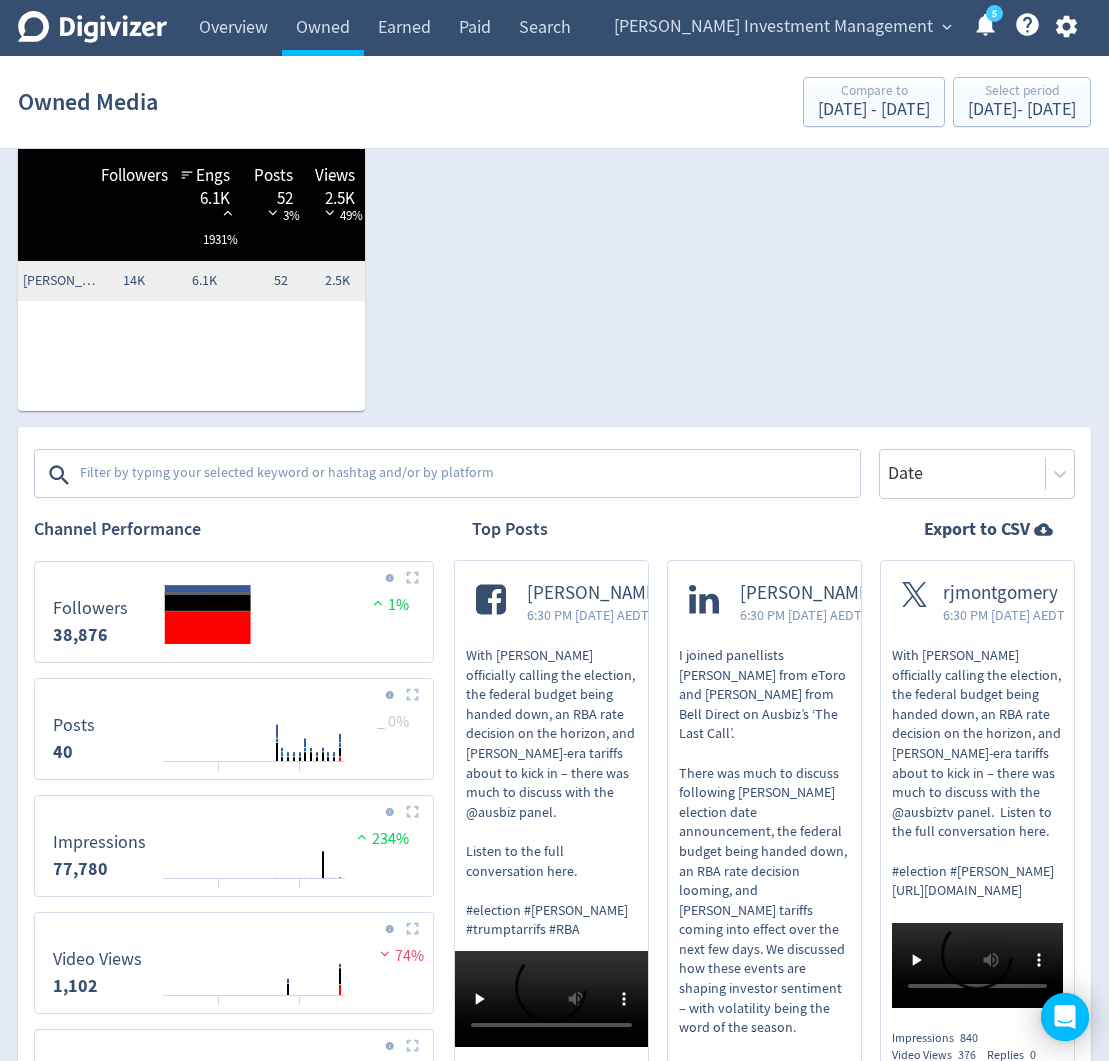 scroll, scrollTop: 524, scrollLeft: 0, axis: vertical 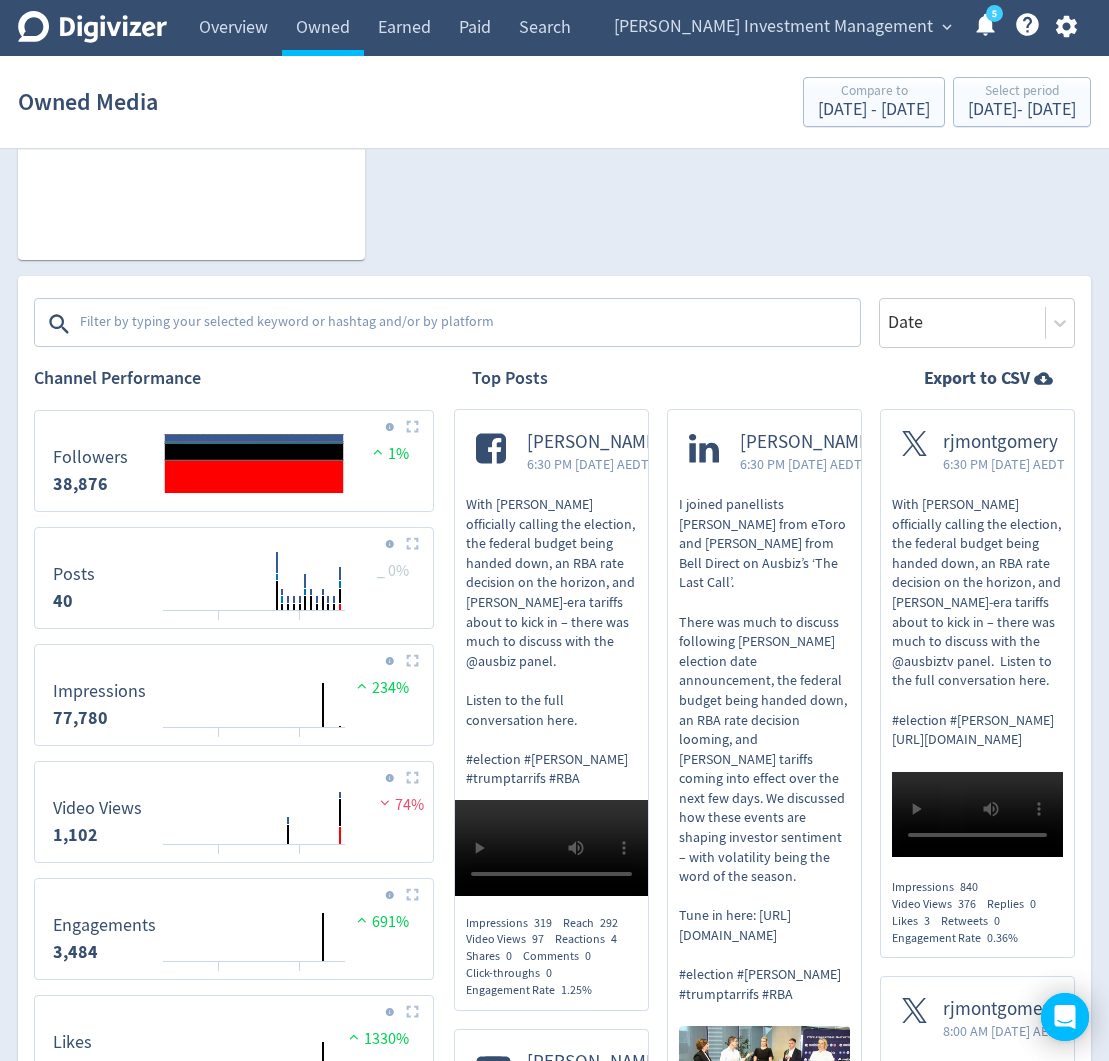 click at bounding box center [468, 324] 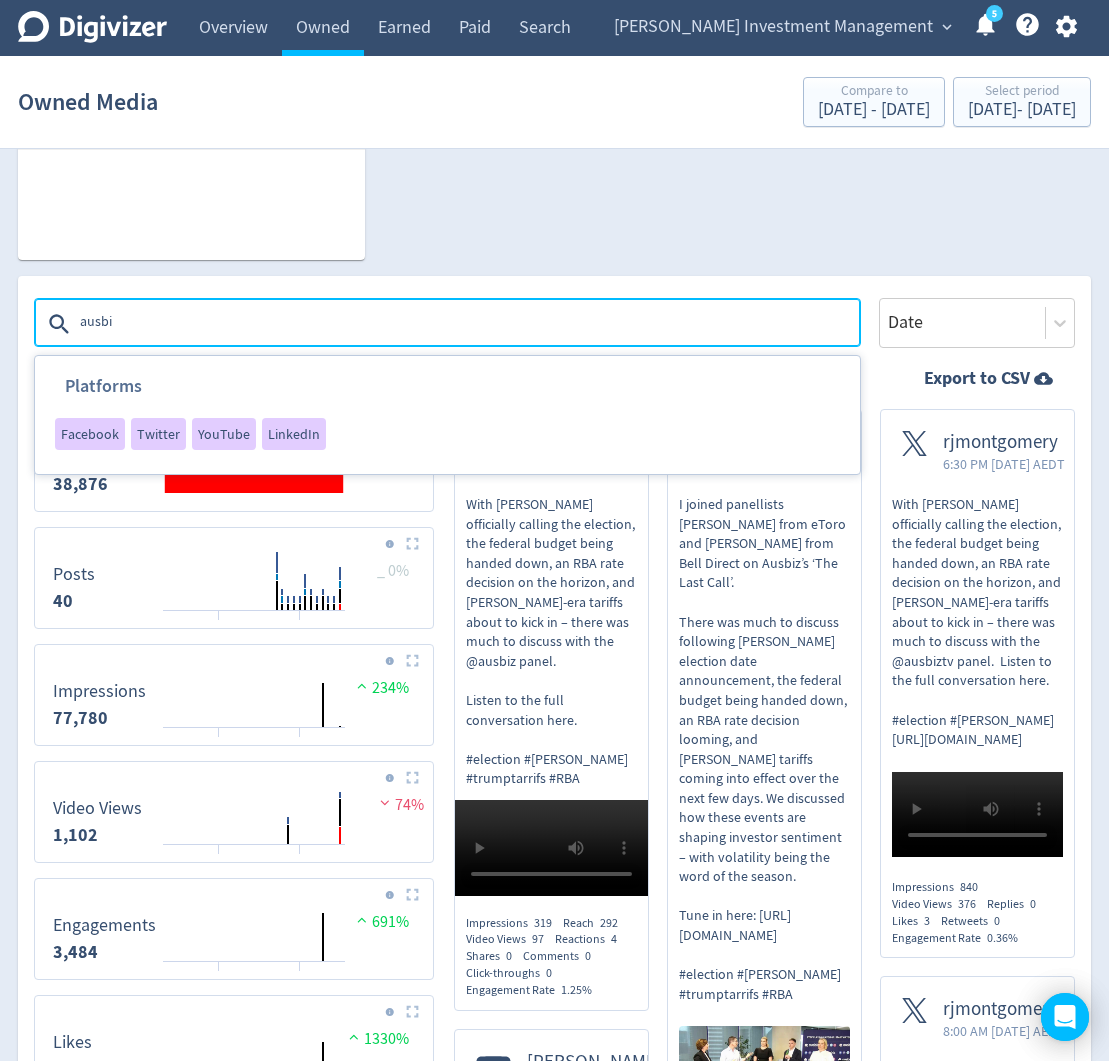 type on "ausbiz" 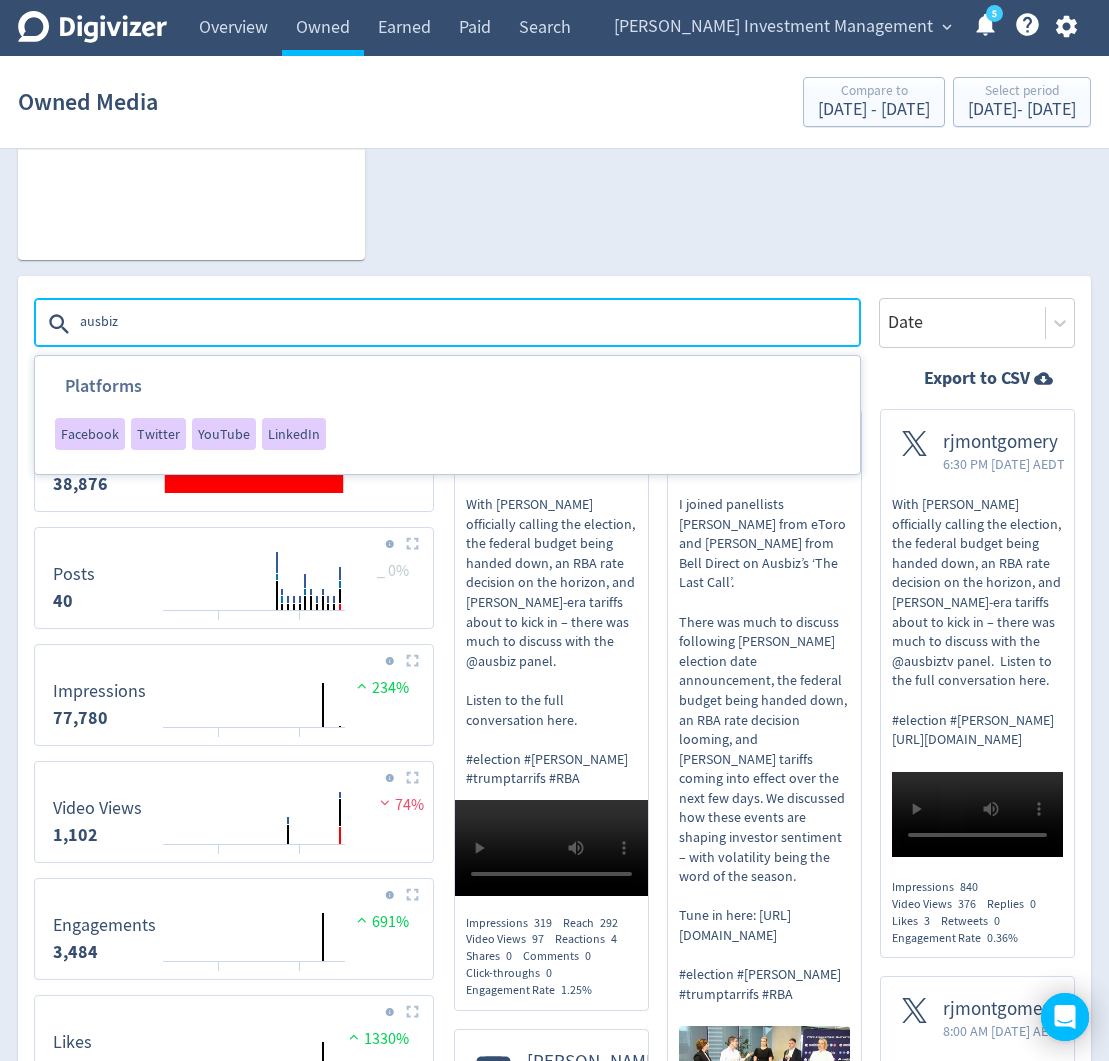 type 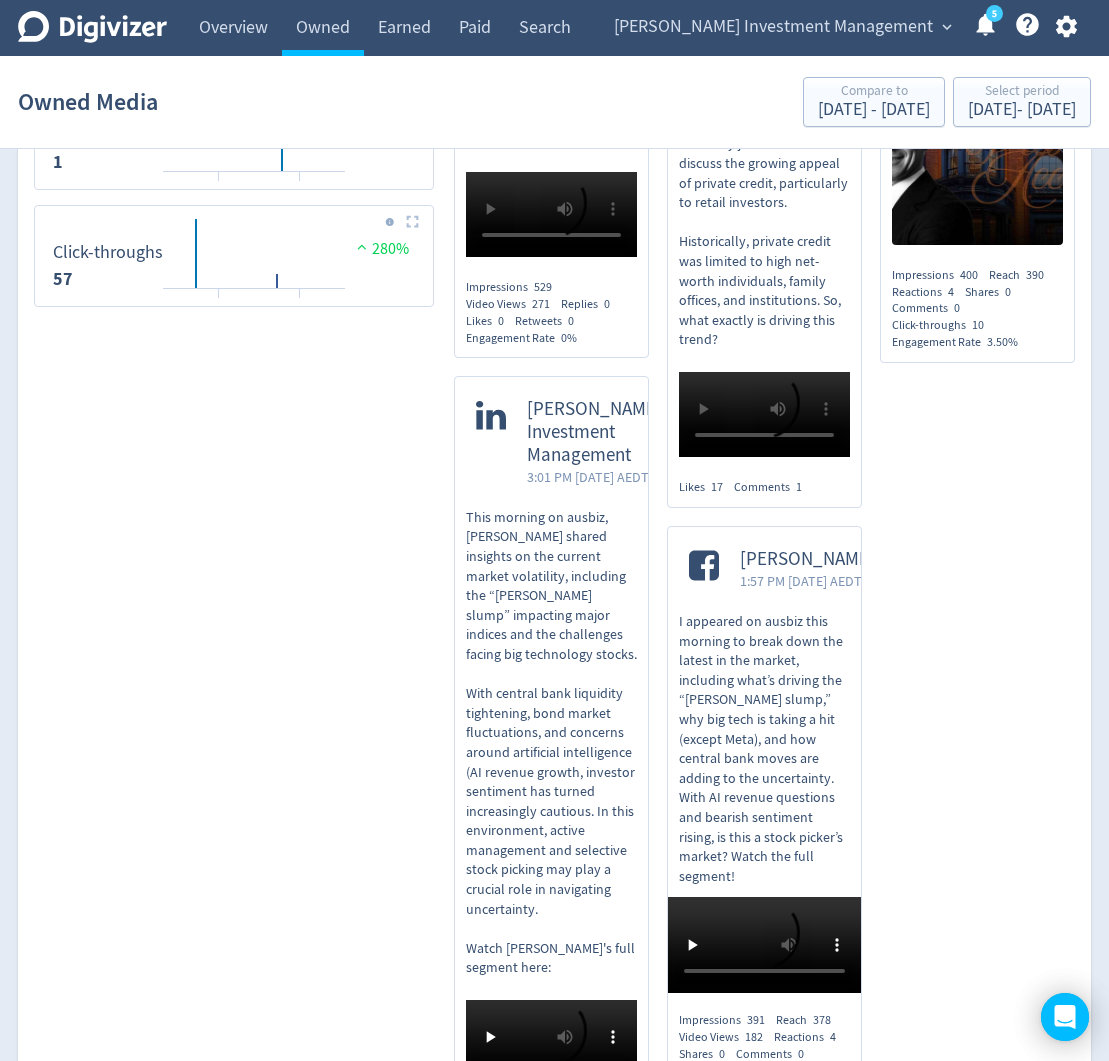 scroll, scrollTop: 1706, scrollLeft: 0, axis: vertical 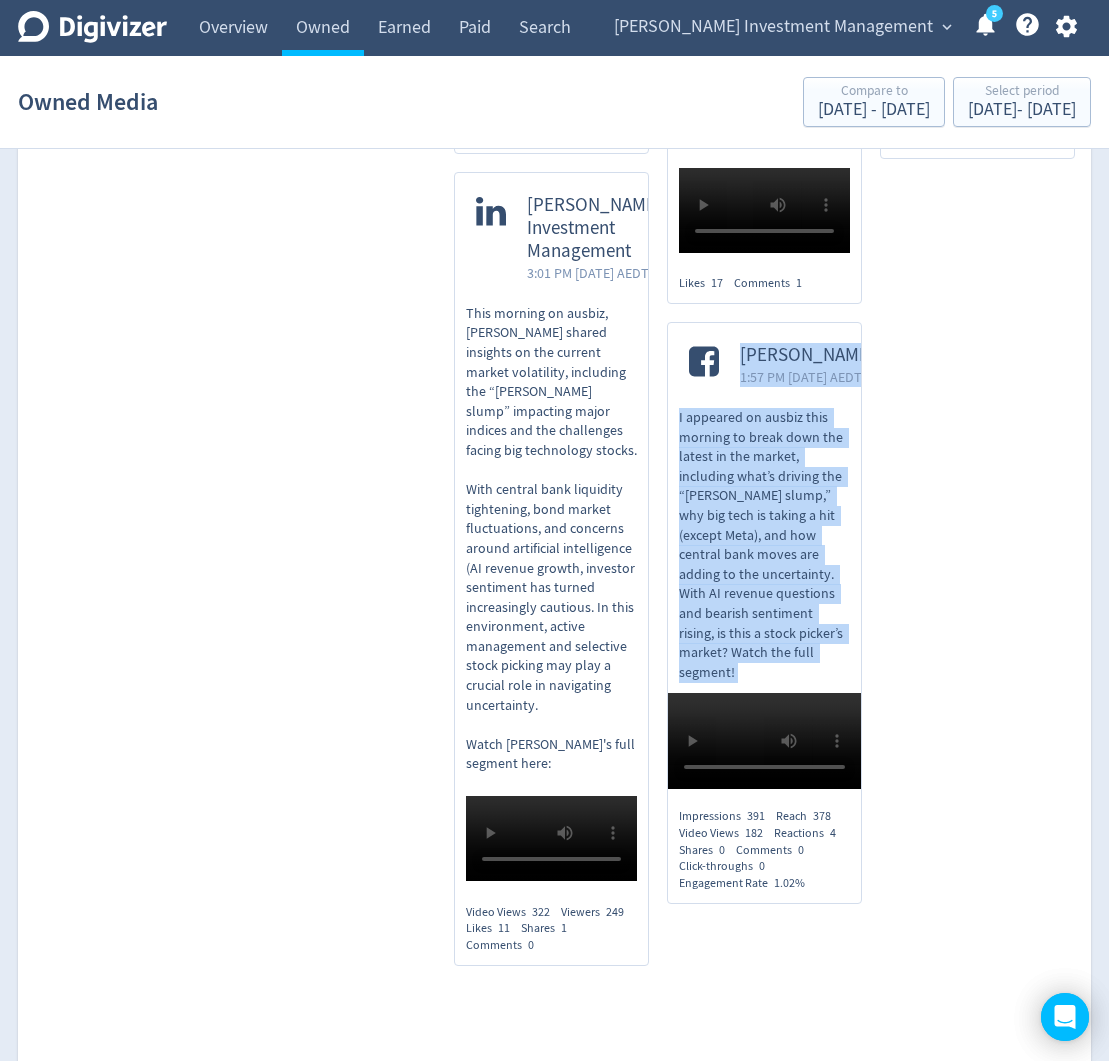 click on "This morning on ausbiz, [PERSON_NAME] shared insights on the current market volatility, including the “[PERSON_NAME] slump” impacting major indices and the challenges facing big technology stocks.
With central bank liquidity tightening, bond market fluctuations, and concerns around artificial intelligence (AI revenue growth, investor sentiment has turned increasingly cautious. In this environment, active management and selective stock picking may play a crucial role in navigating uncertainty.
Watch [PERSON_NAME]'s full segment here:" at bounding box center [551, 539] 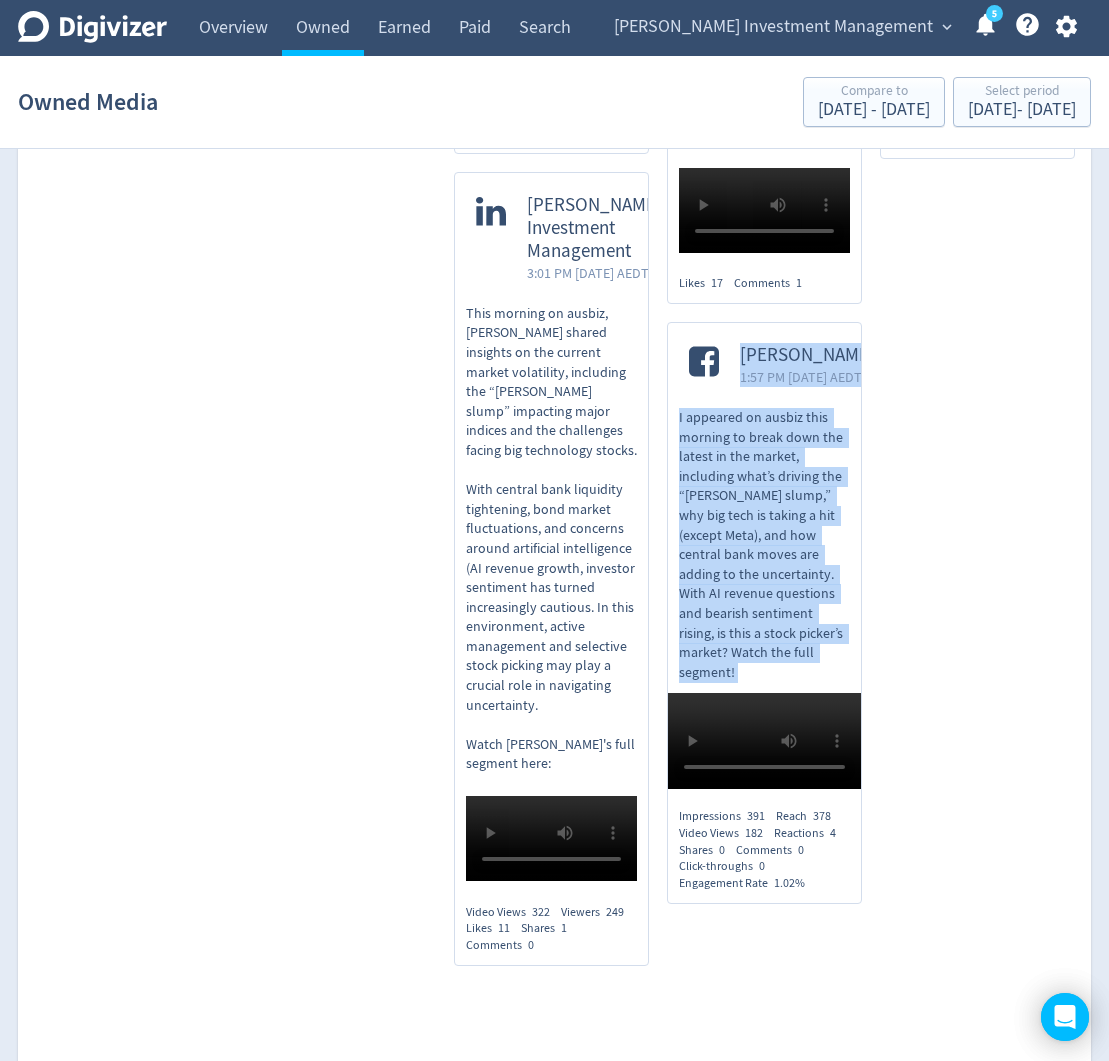 click on "I appeared on ausbiz this morning to break down the latest in the market, including what’s driving the “[PERSON_NAME] slump,” why big tech is taking a hit (except Meta), and how central bank moves are adding to the uncertainty. With AI revenue questions and bearish sentiment rising, is this a stock picker’s market? Watch the full segment!" at bounding box center (764, 545) 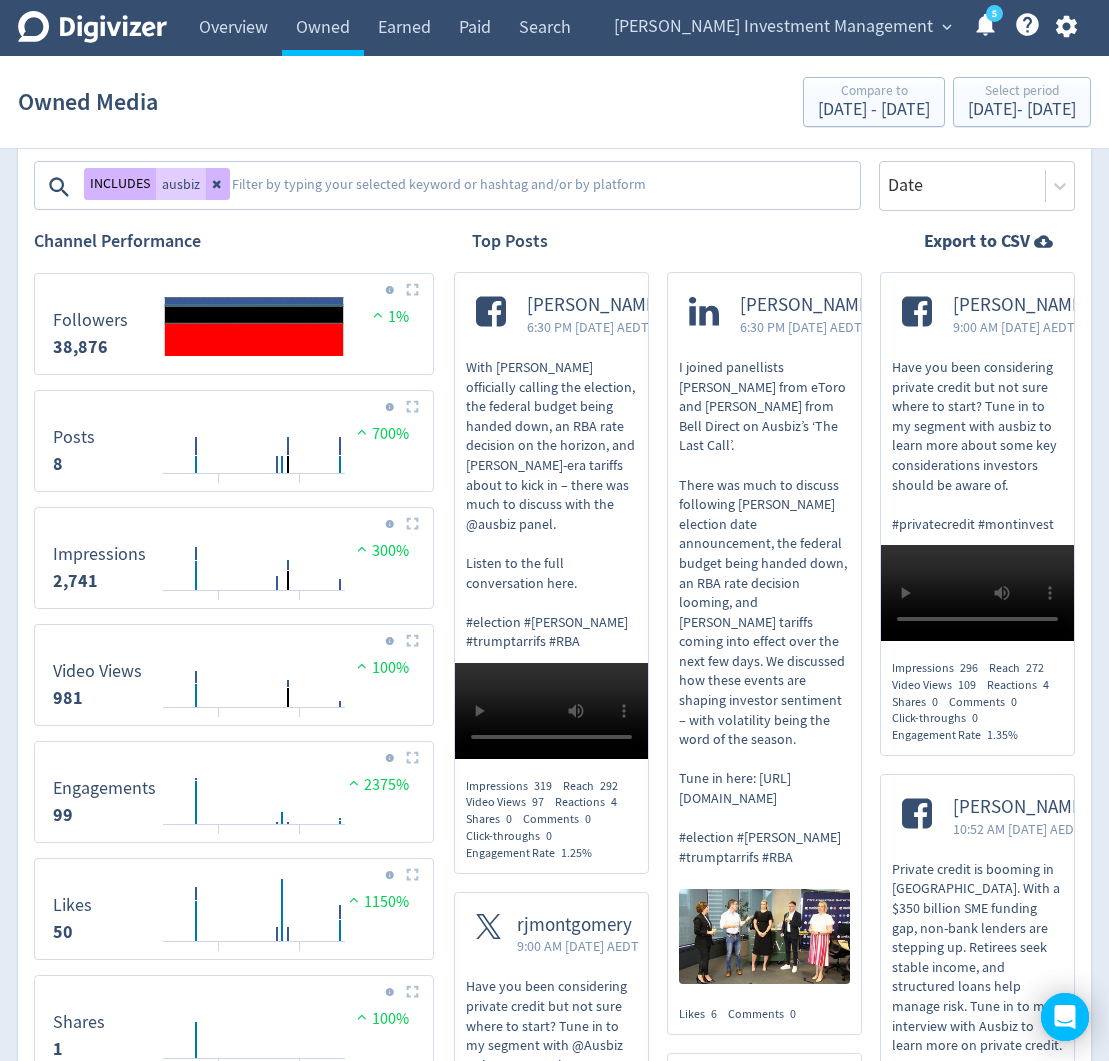 scroll, scrollTop: 665, scrollLeft: 0, axis: vertical 